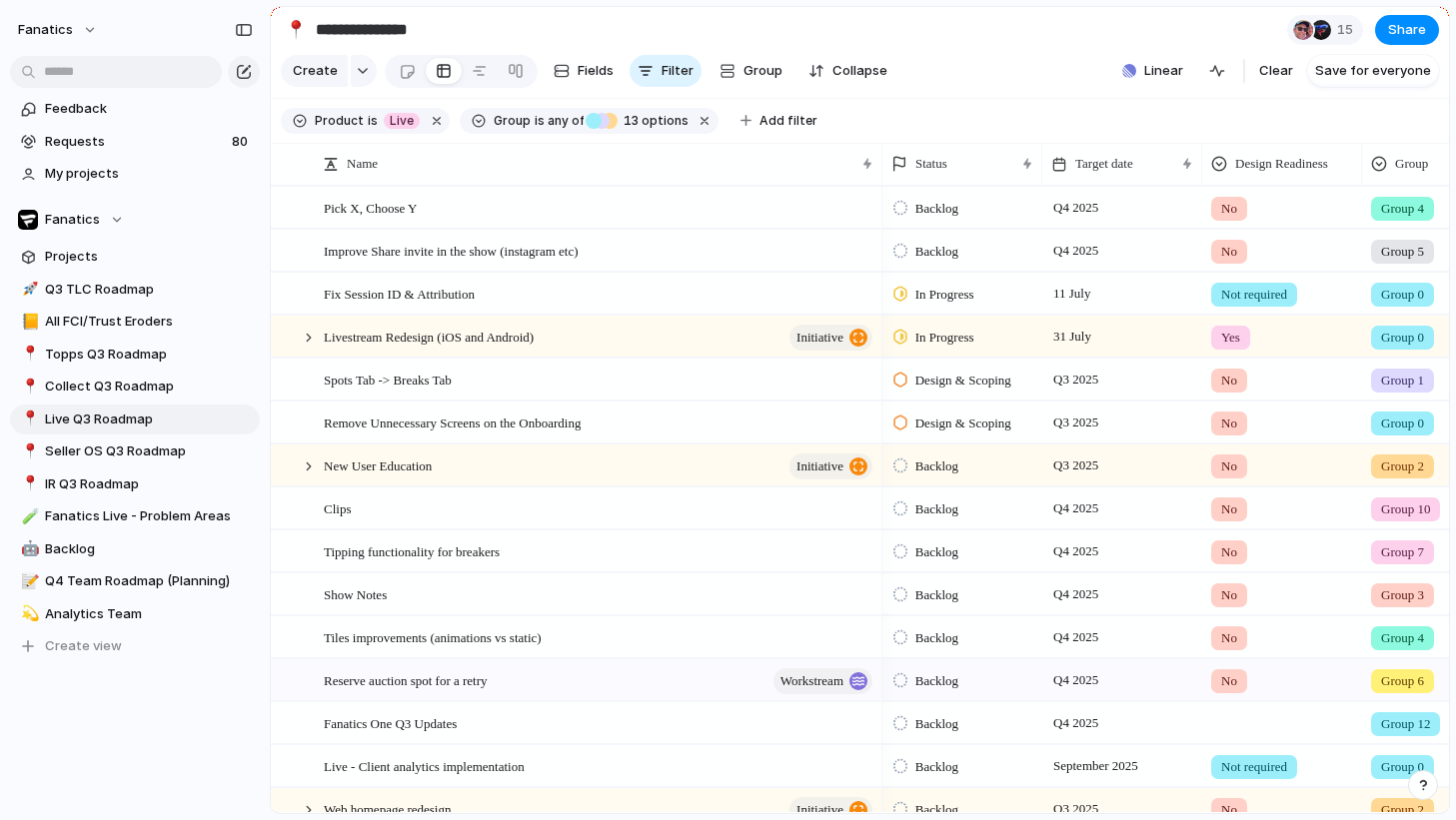 scroll, scrollTop: 0, scrollLeft: 0, axis: both 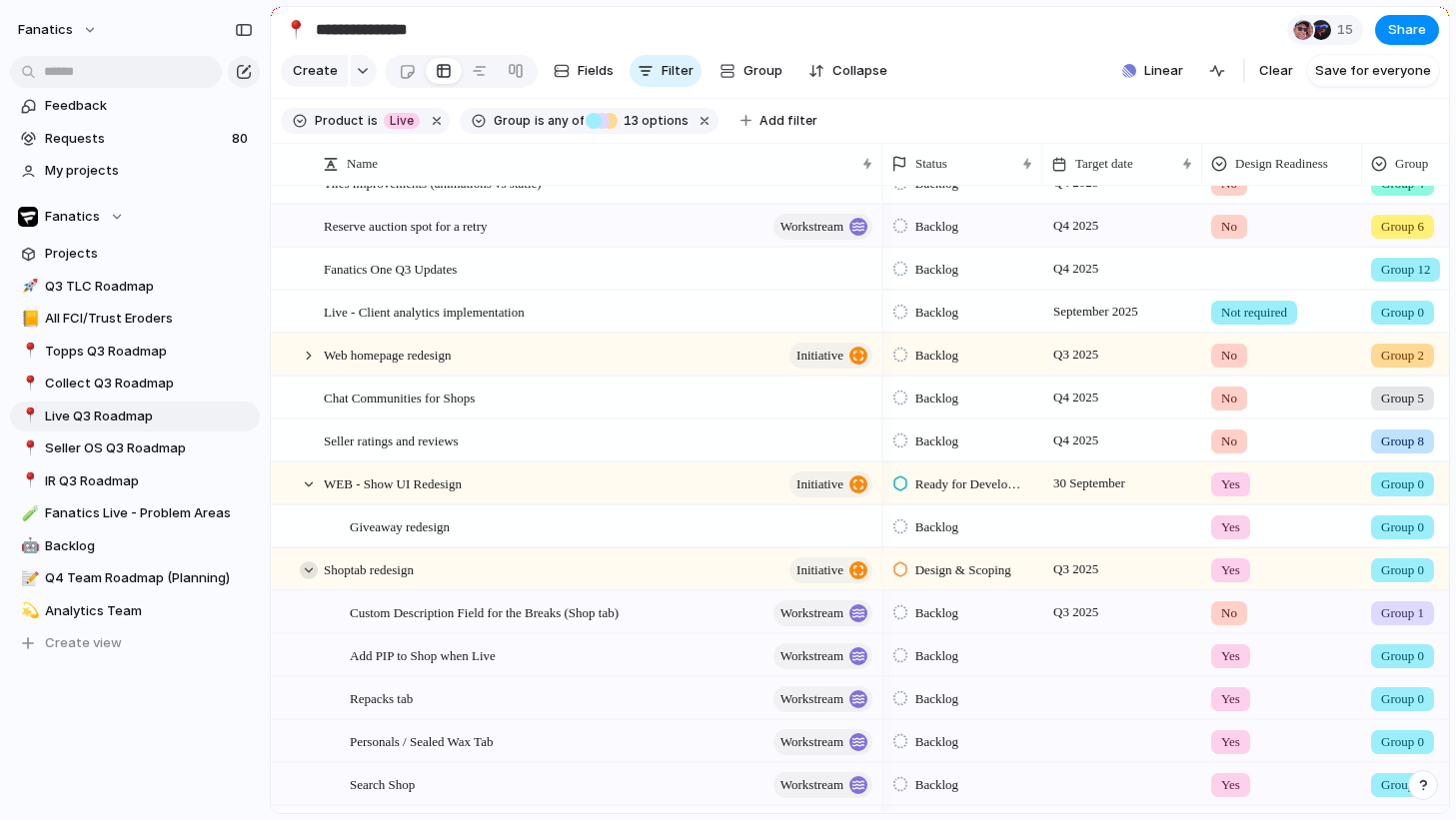 click at bounding box center (309, 570) 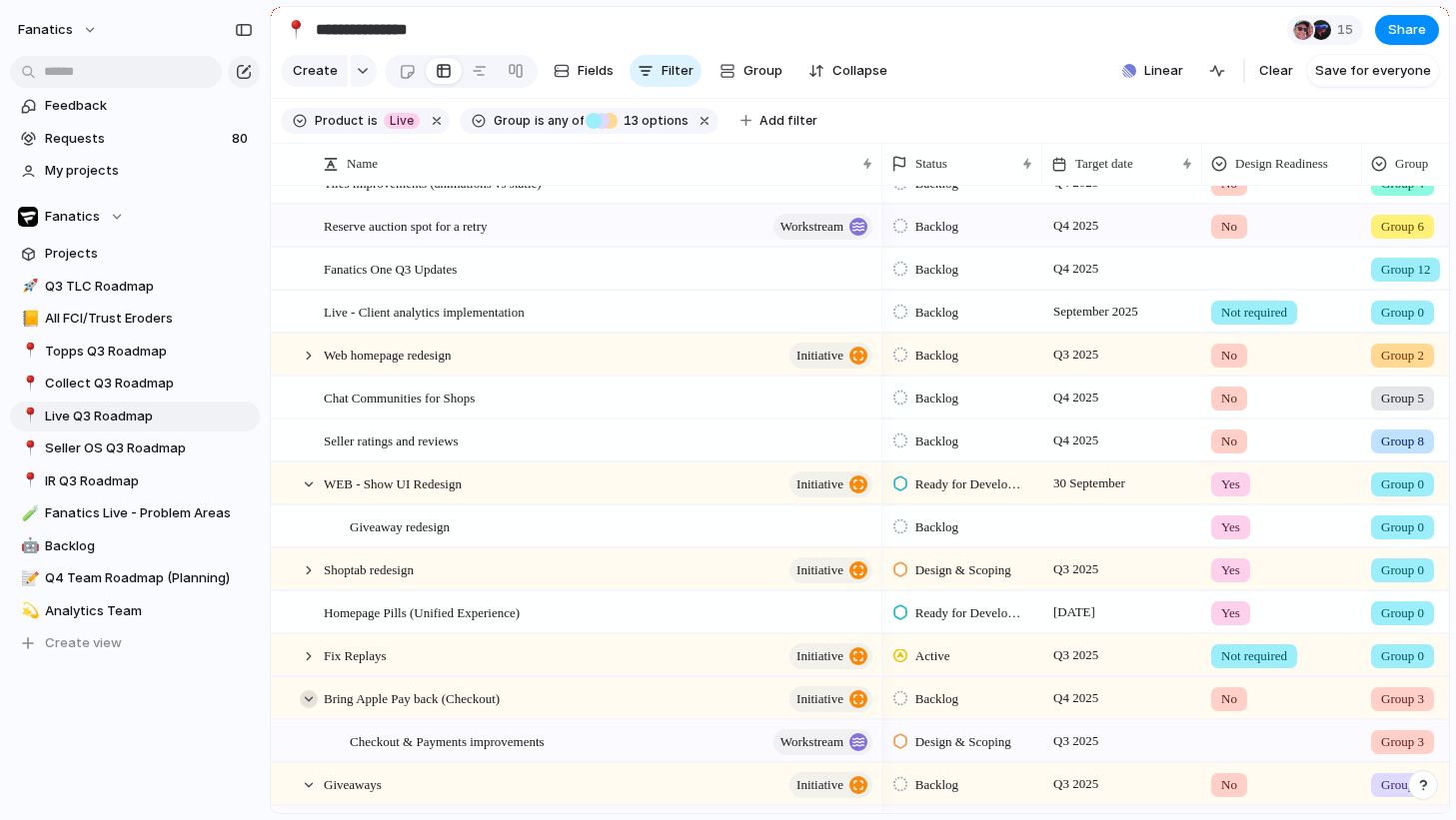 click at bounding box center [309, 699] 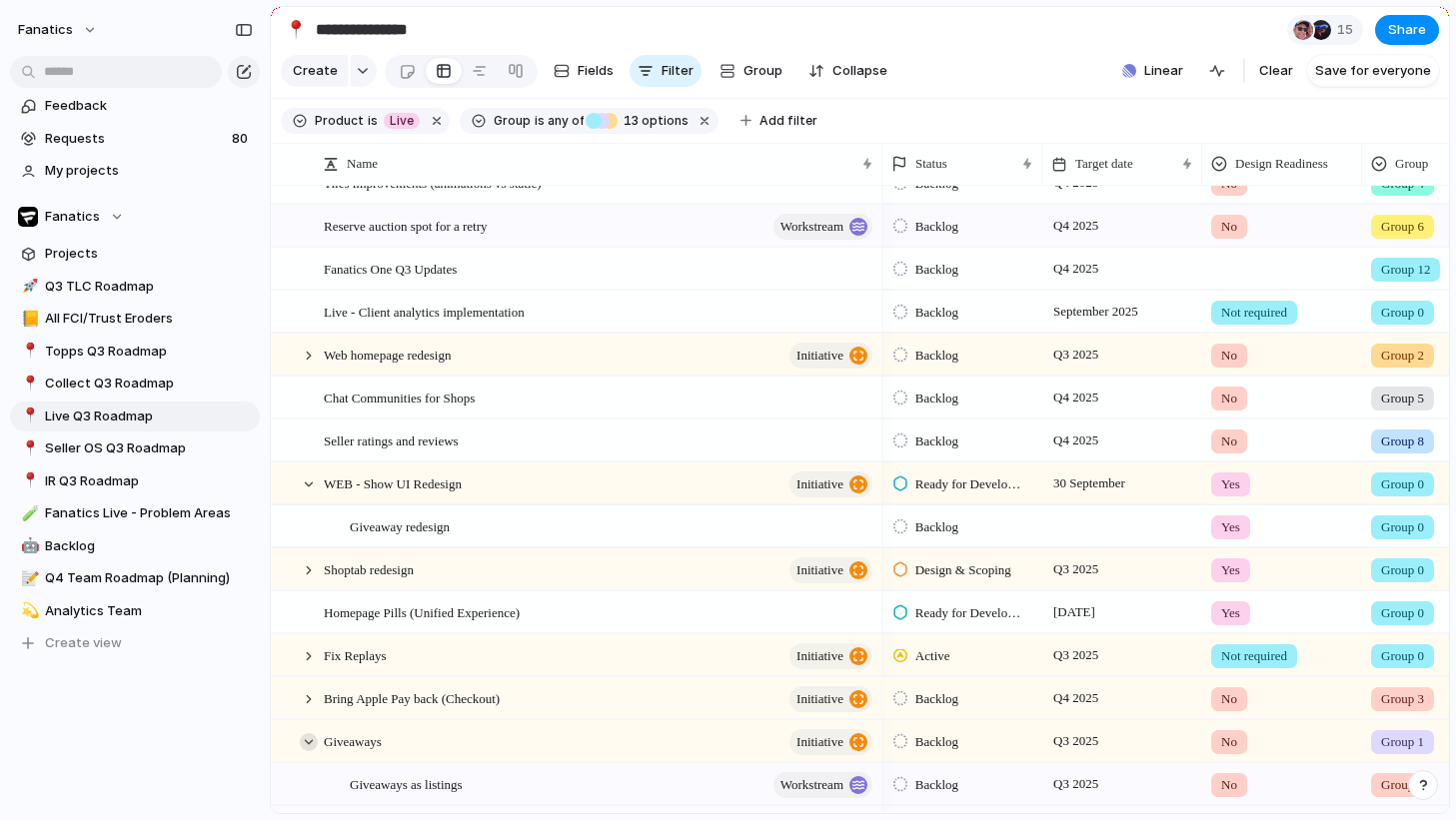 click at bounding box center (309, 742) 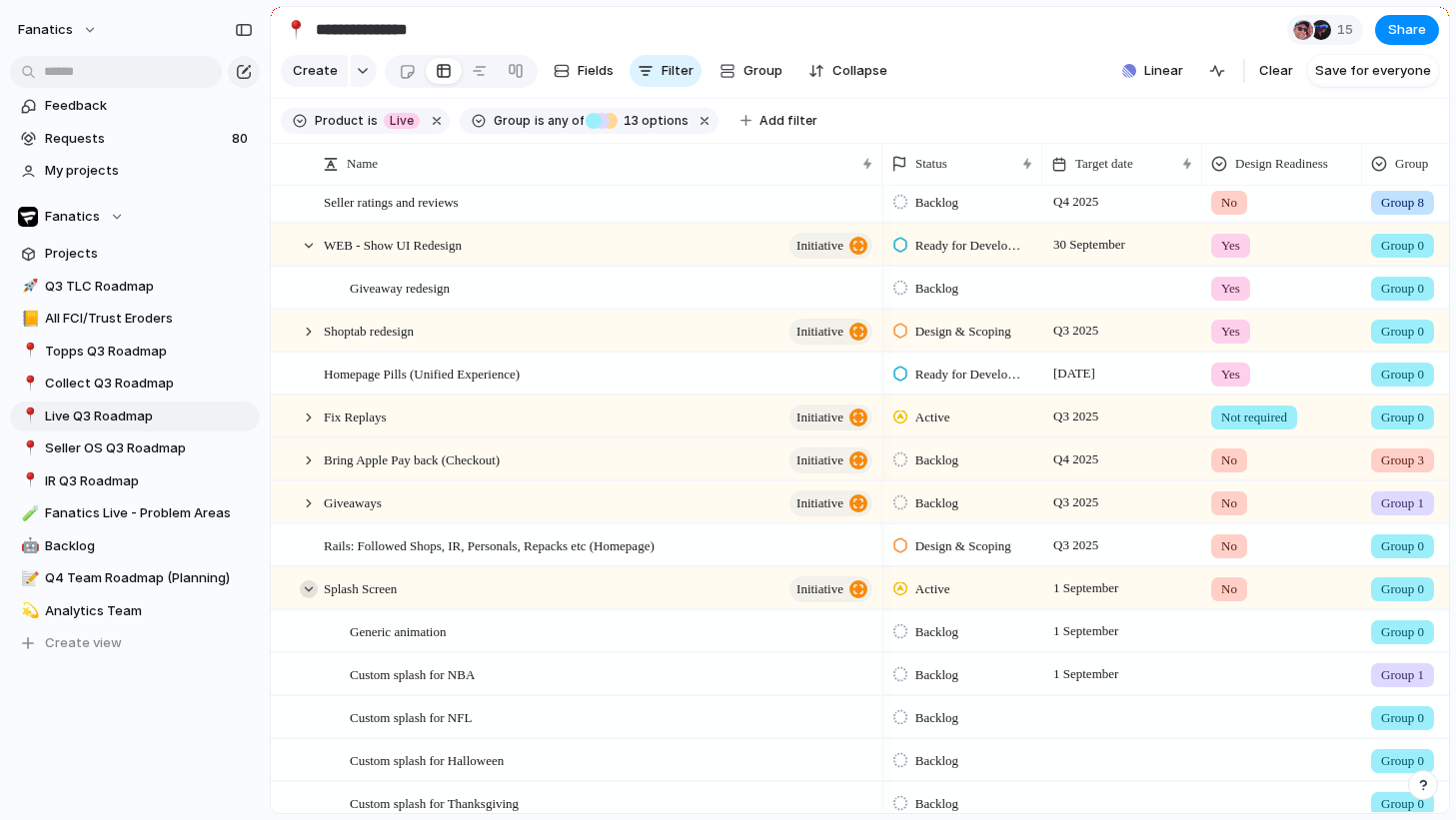click at bounding box center [309, 589] 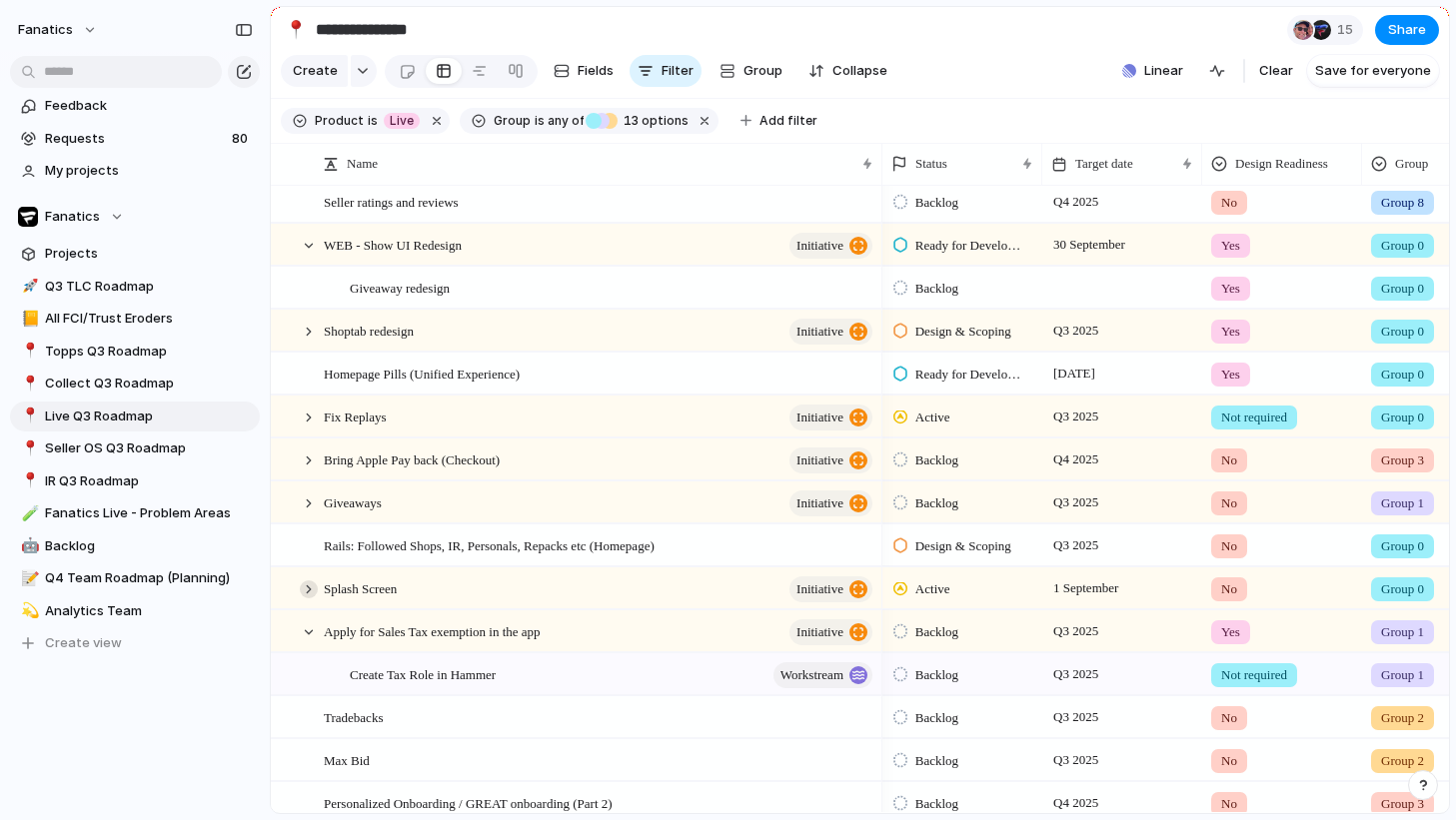 scroll, scrollTop: 774, scrollLeft: 0, axis: vertical 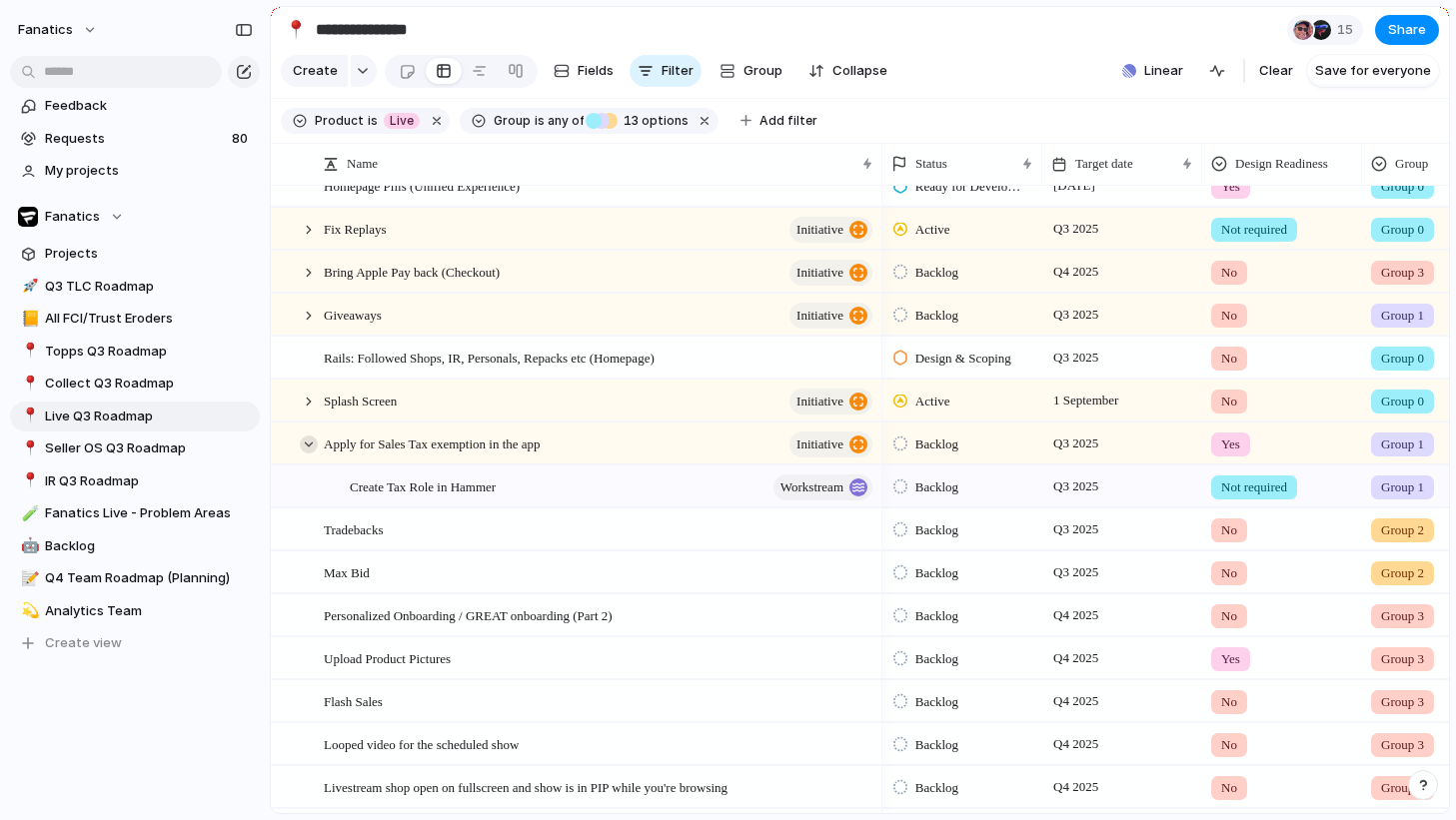 click at bounding box center [309, 444] 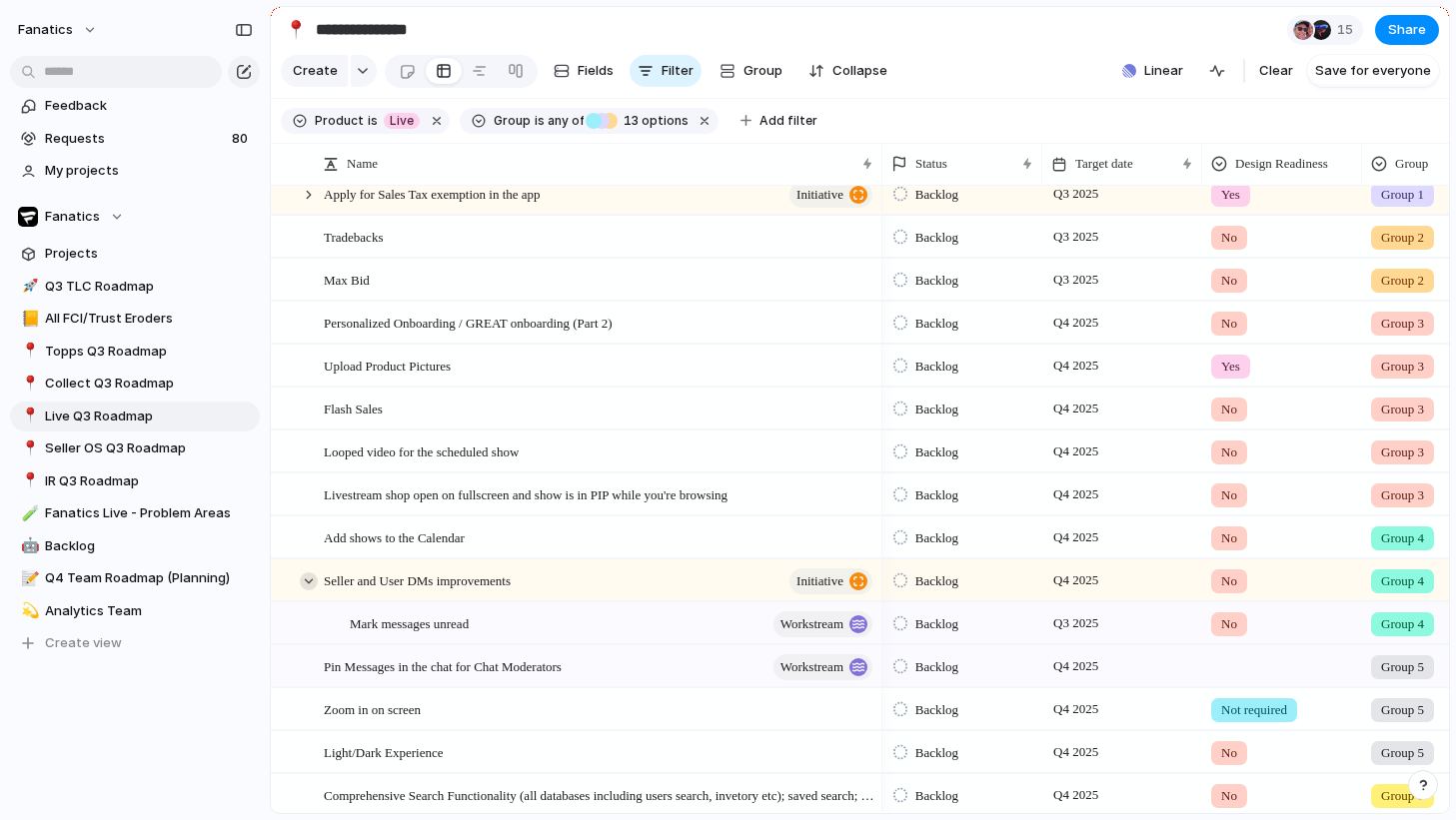 click at bounding box center (309, 581) 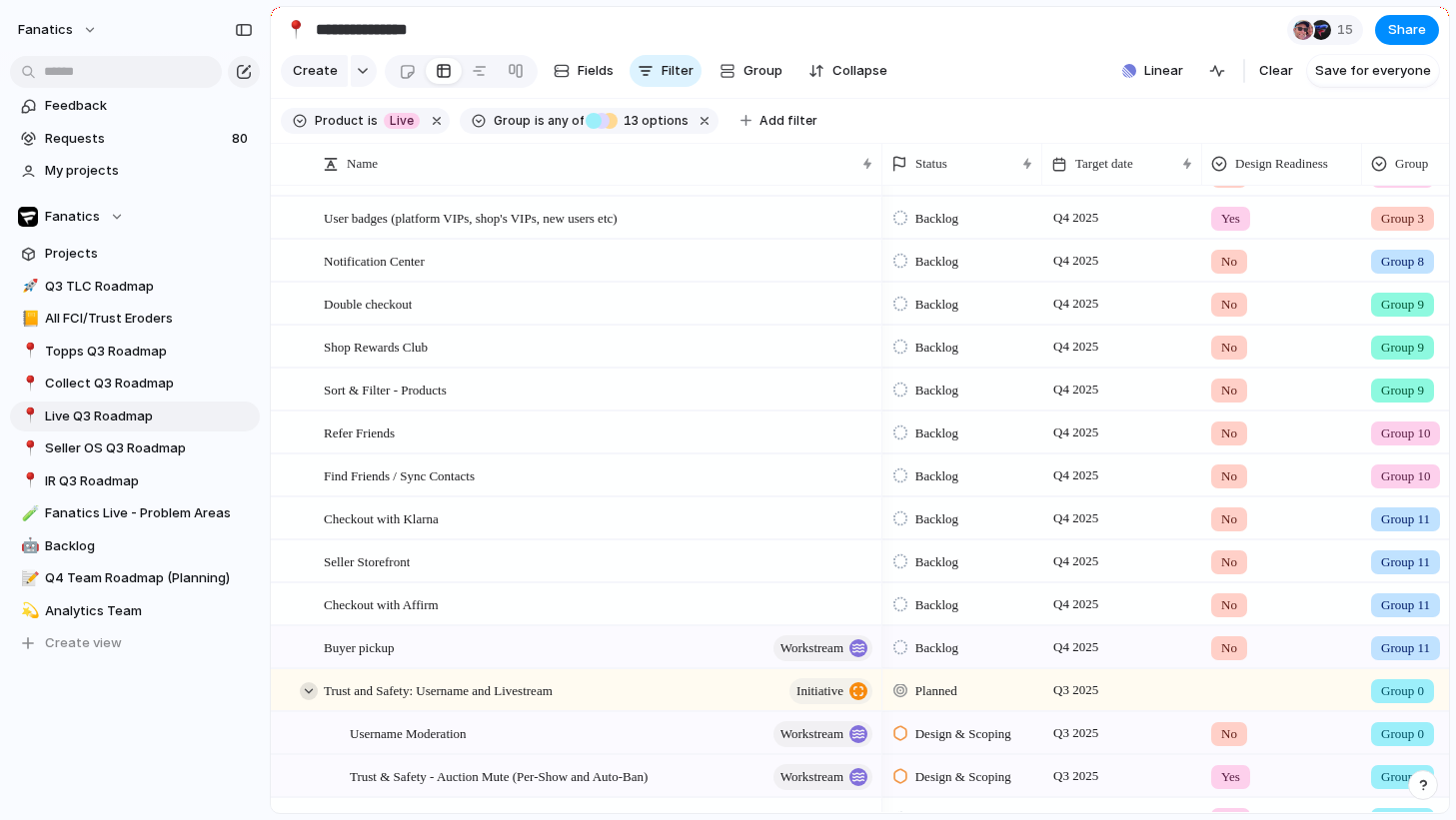 click at bounding box center (309, 691) 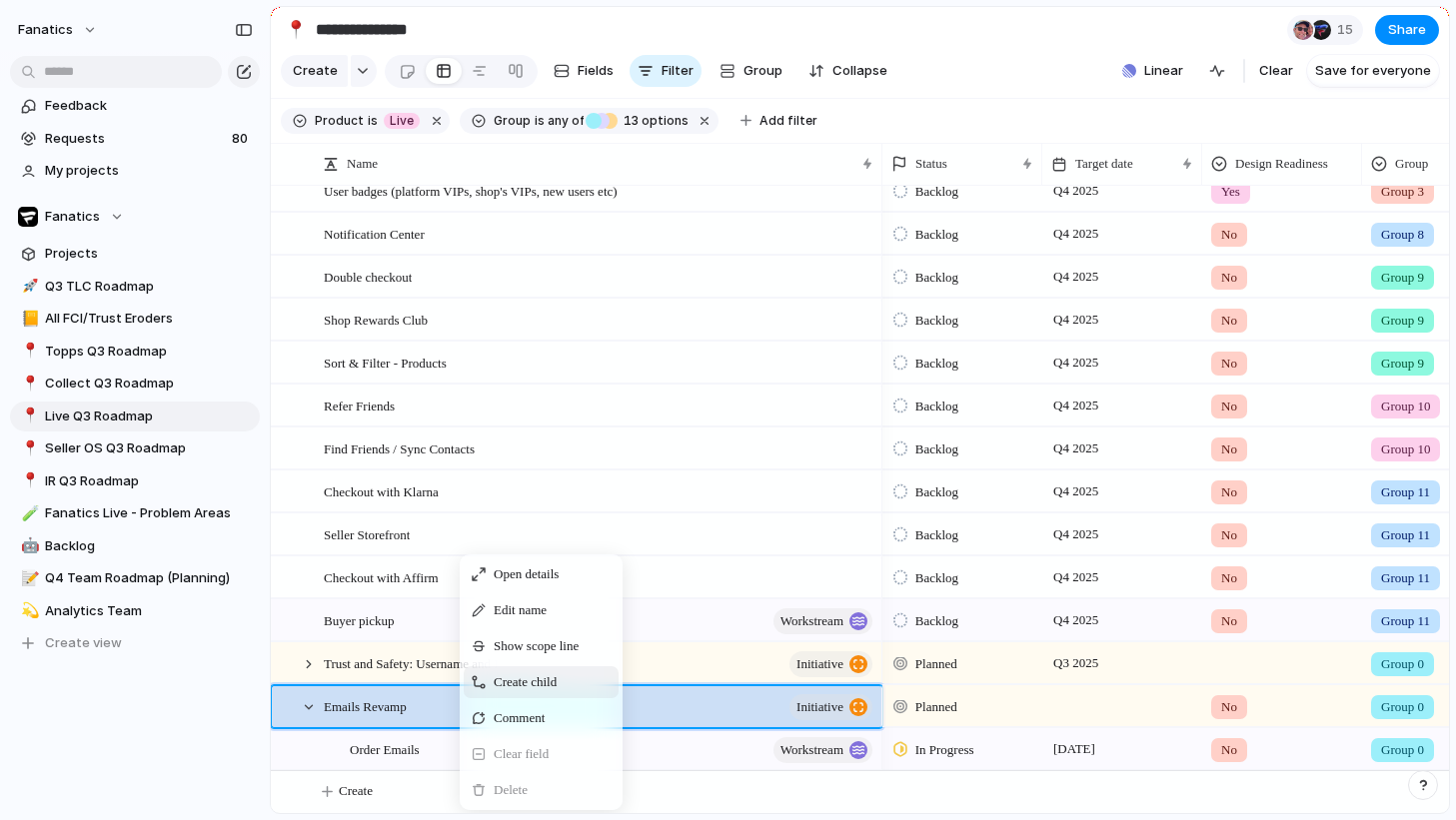 click on "Create child" at bounding box center [541, 682] 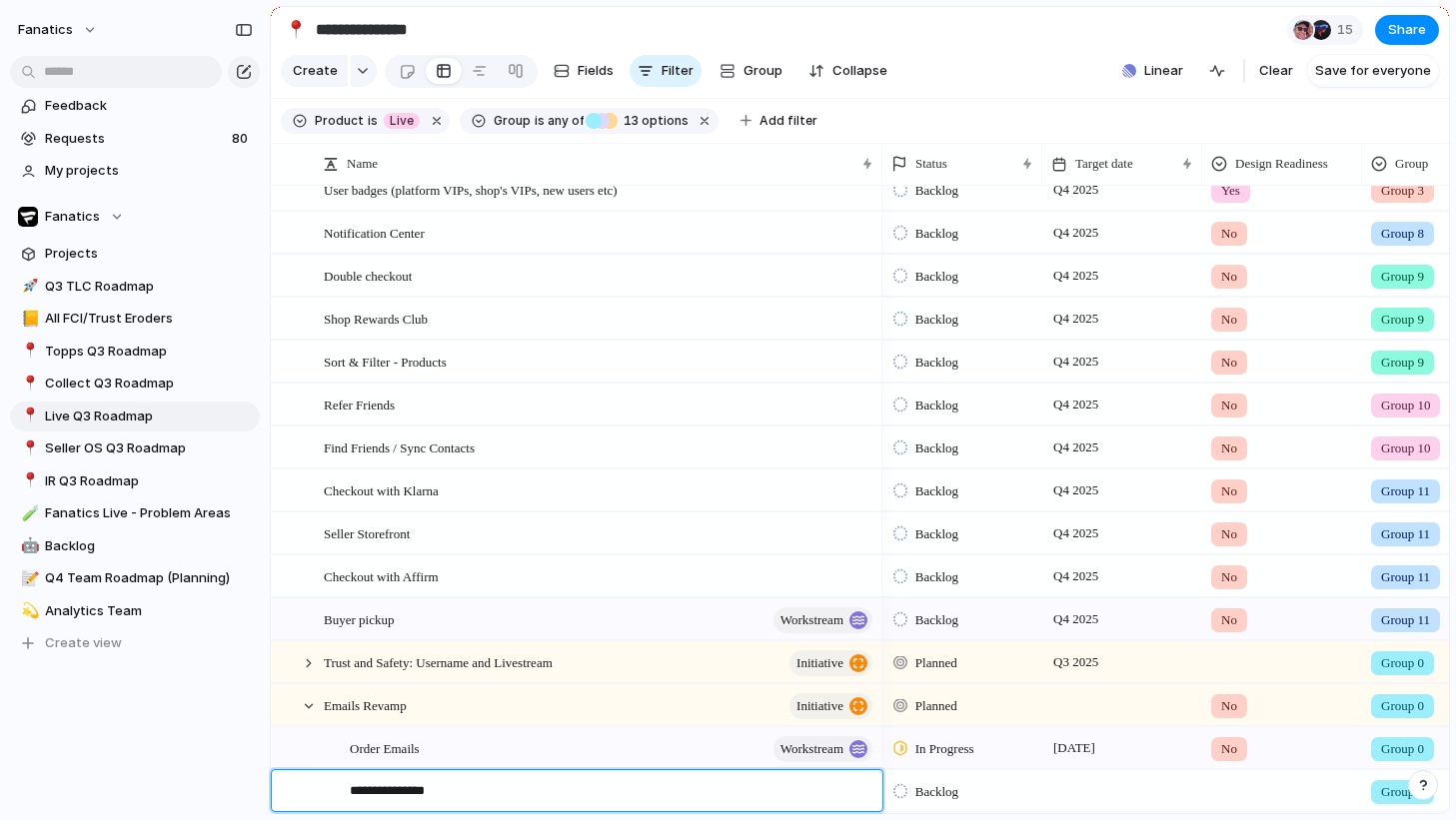 type on "**********" 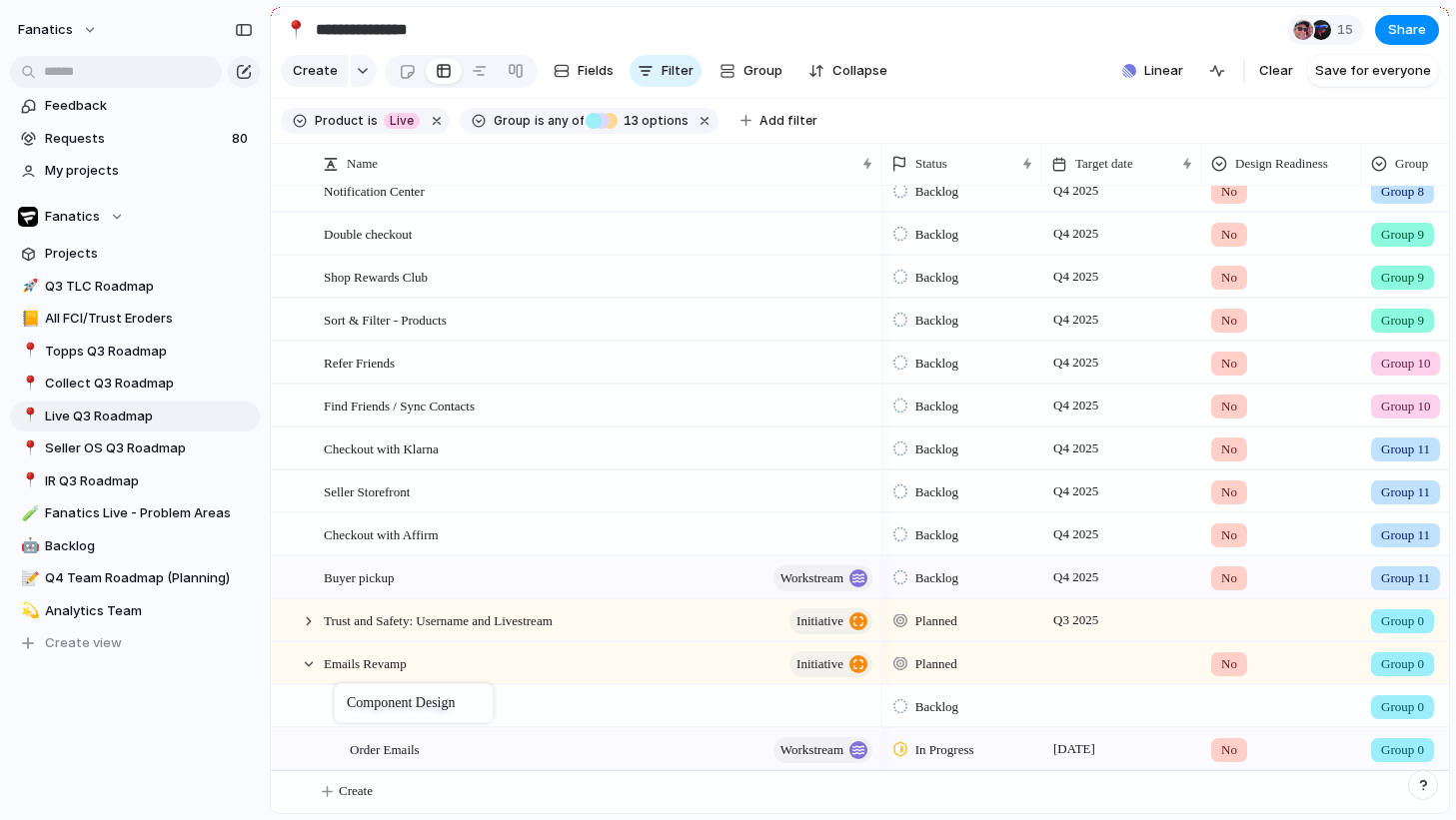 drag, startPoint x: 346, startPoint y: 744, endPoint x: 344, endPoint y: 687, distance: 57.035077 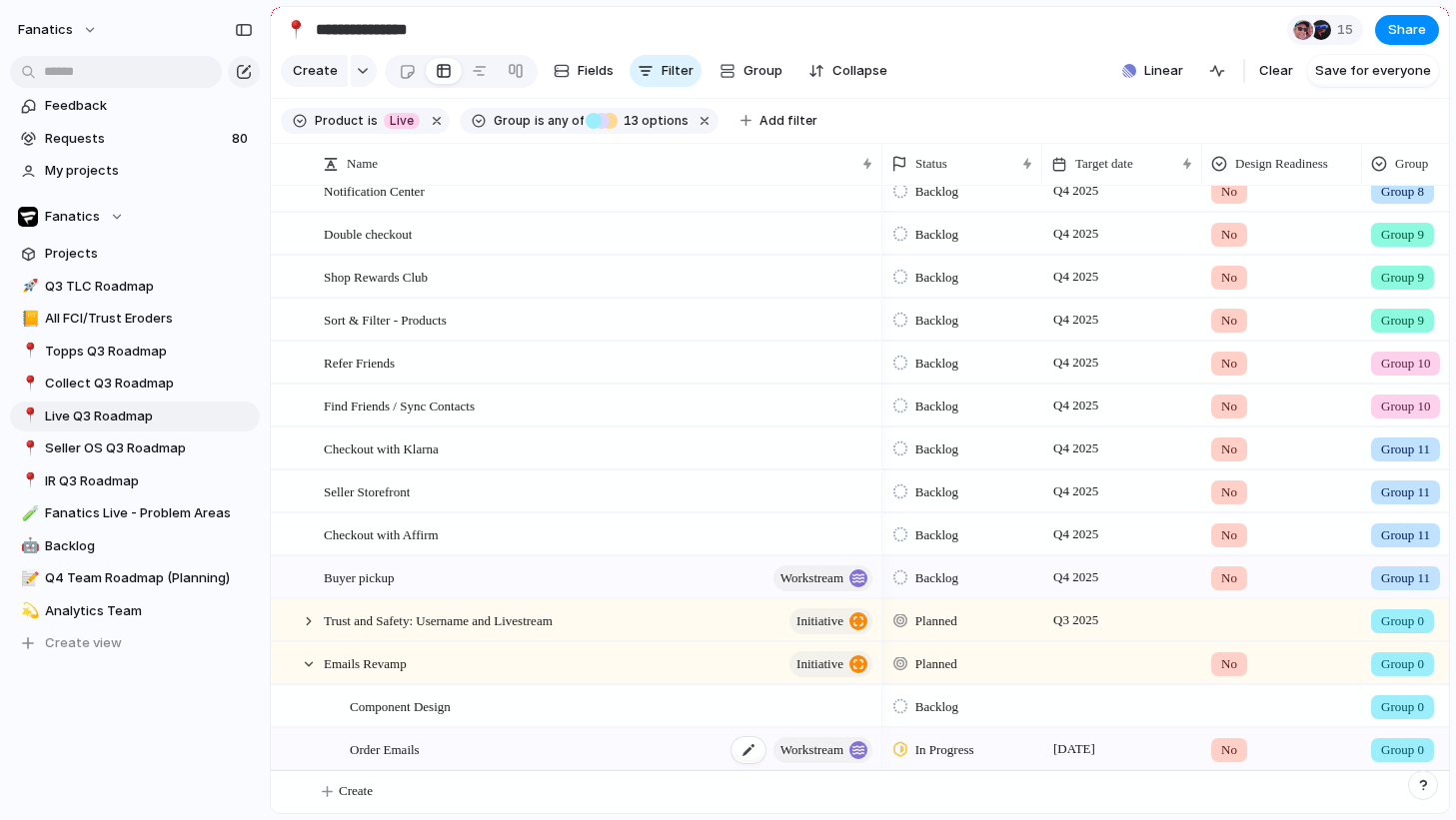 click on "Order Emails" at bounding box center (385, 748) 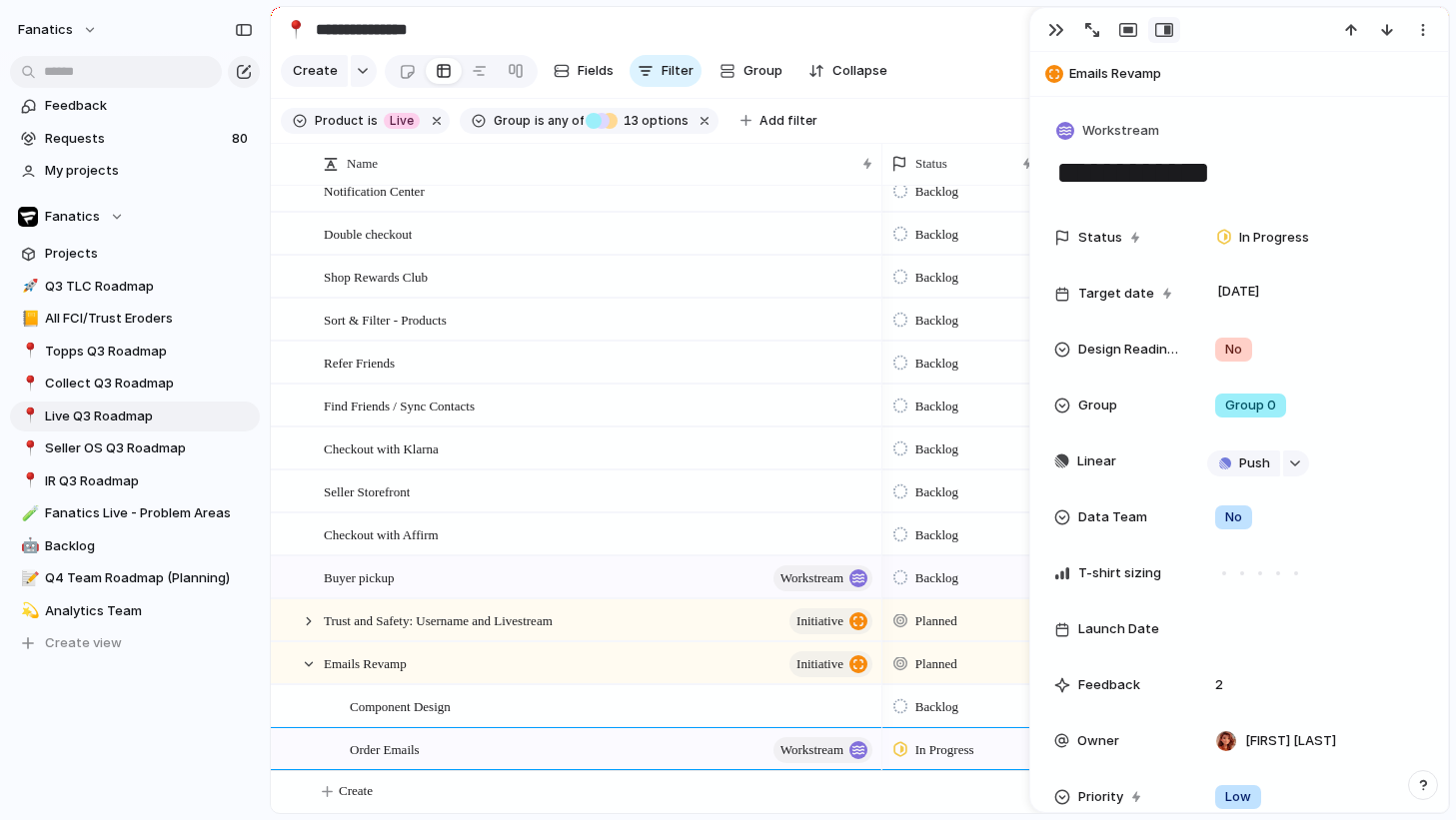 click on "**********" at bounding box center (1239, 173) 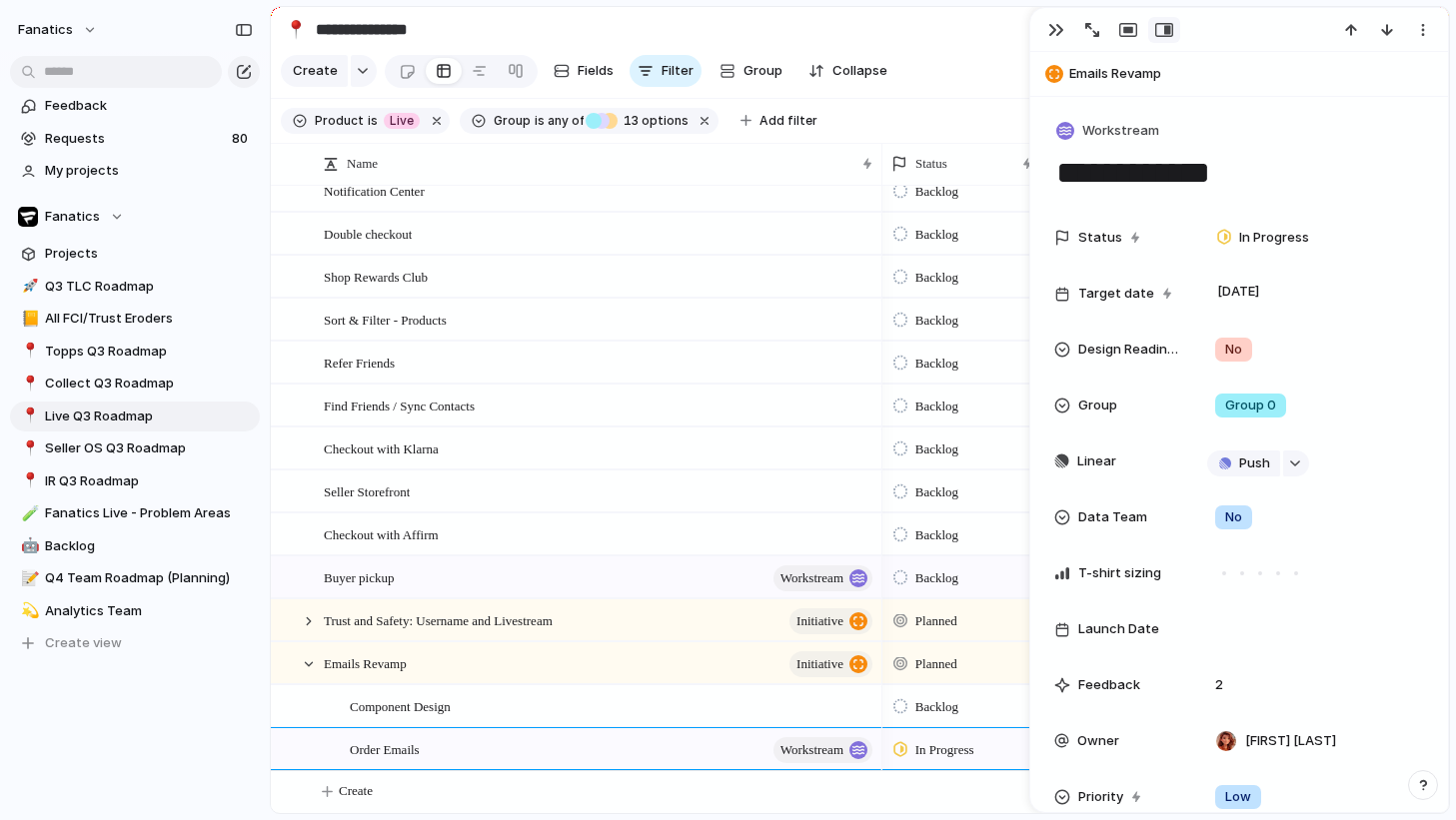 click on "**********" at bounding box center [1239, 173] 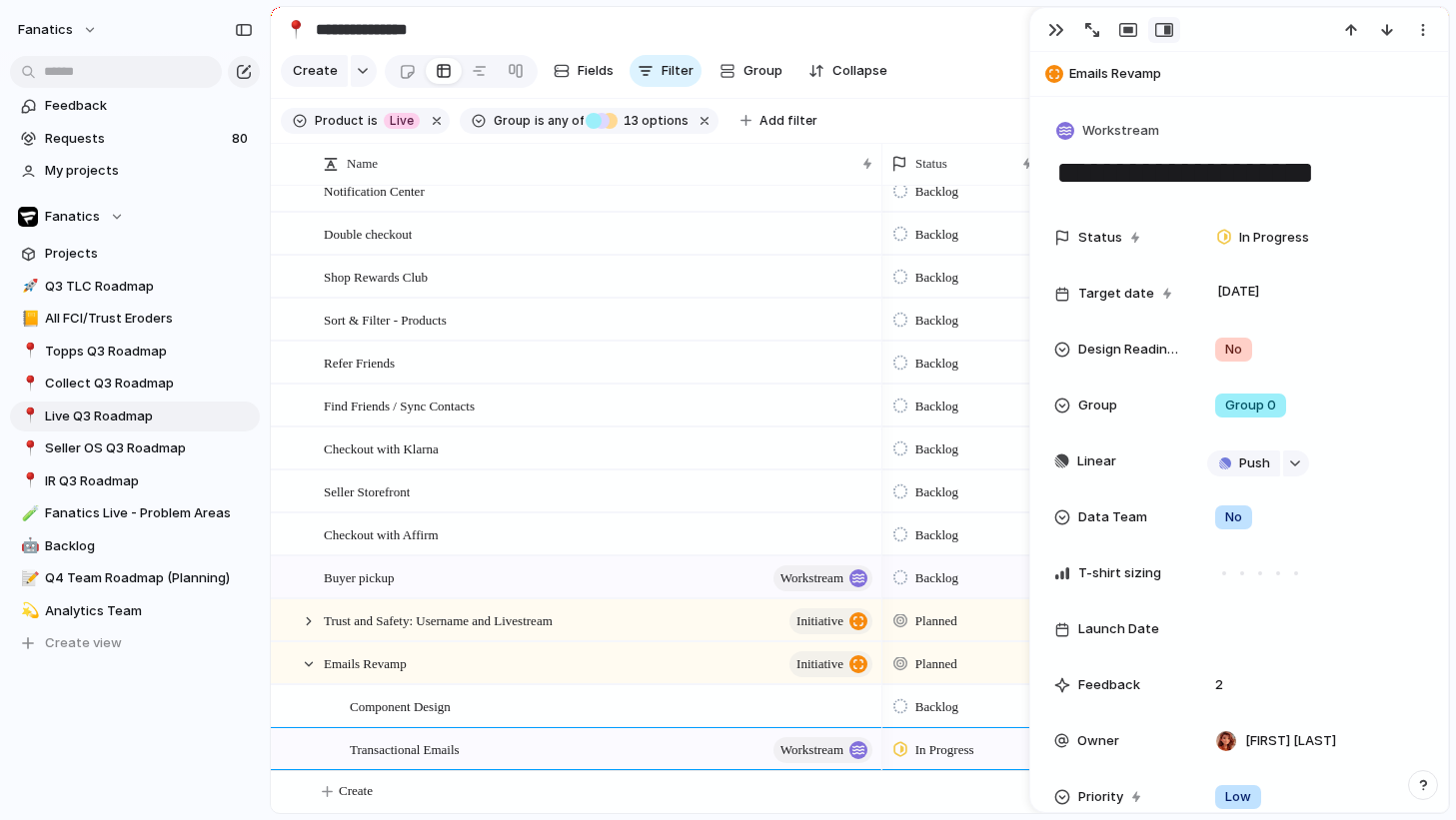 type on "**********" 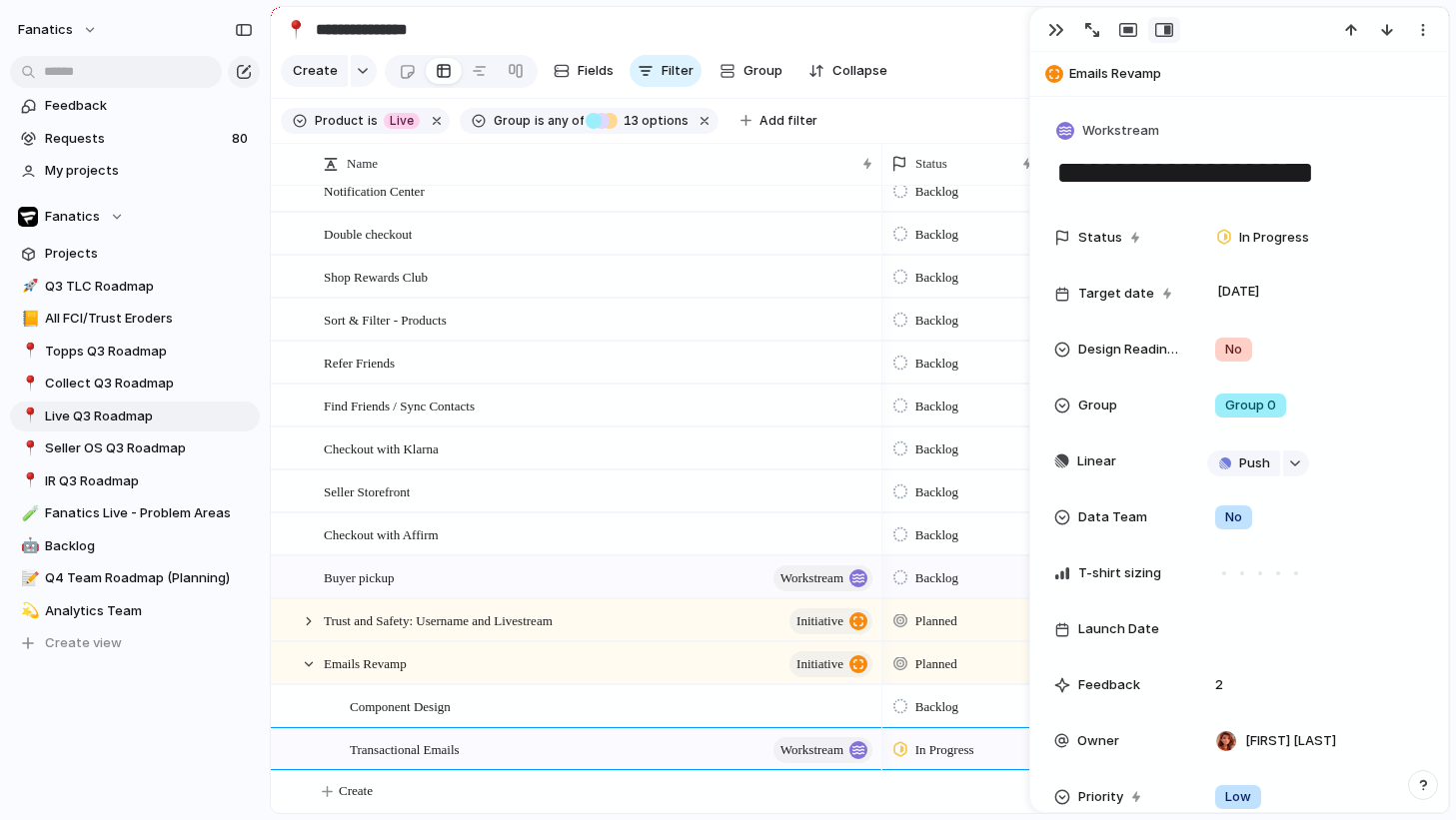 click on "Backlog" at bounding box center (928, 707) 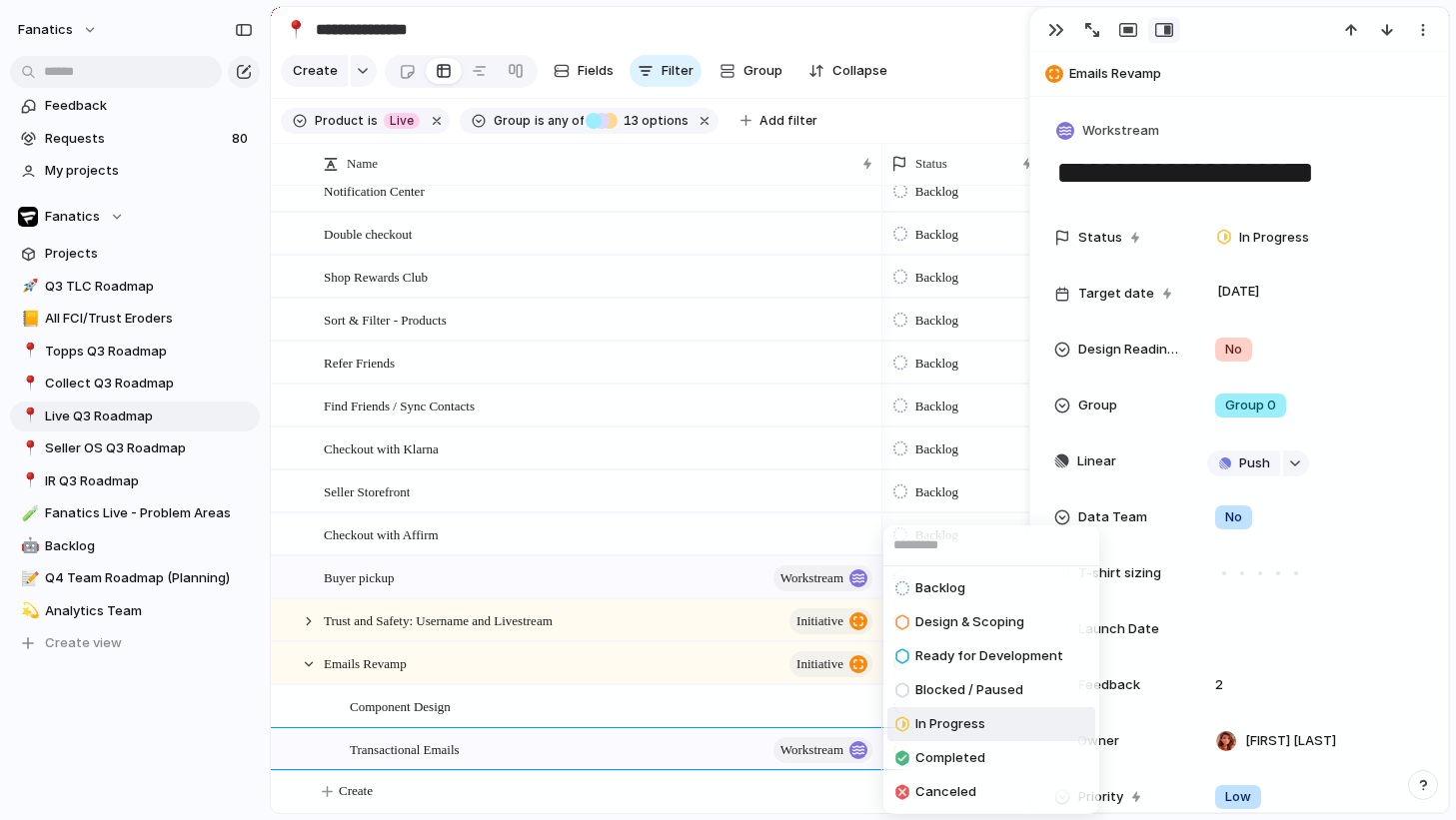 click on "In Progress" at bounding box center (950, 724) 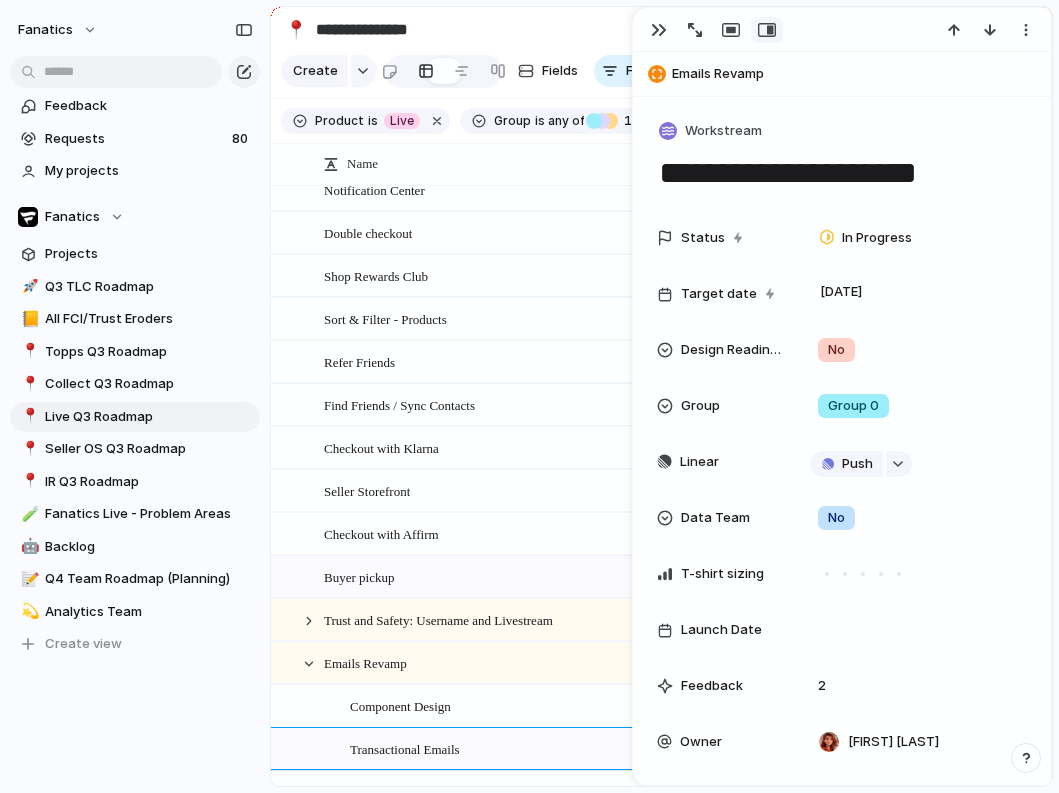scroll, scrollTop: 1895, scrollLeft: 0, axis: vertical 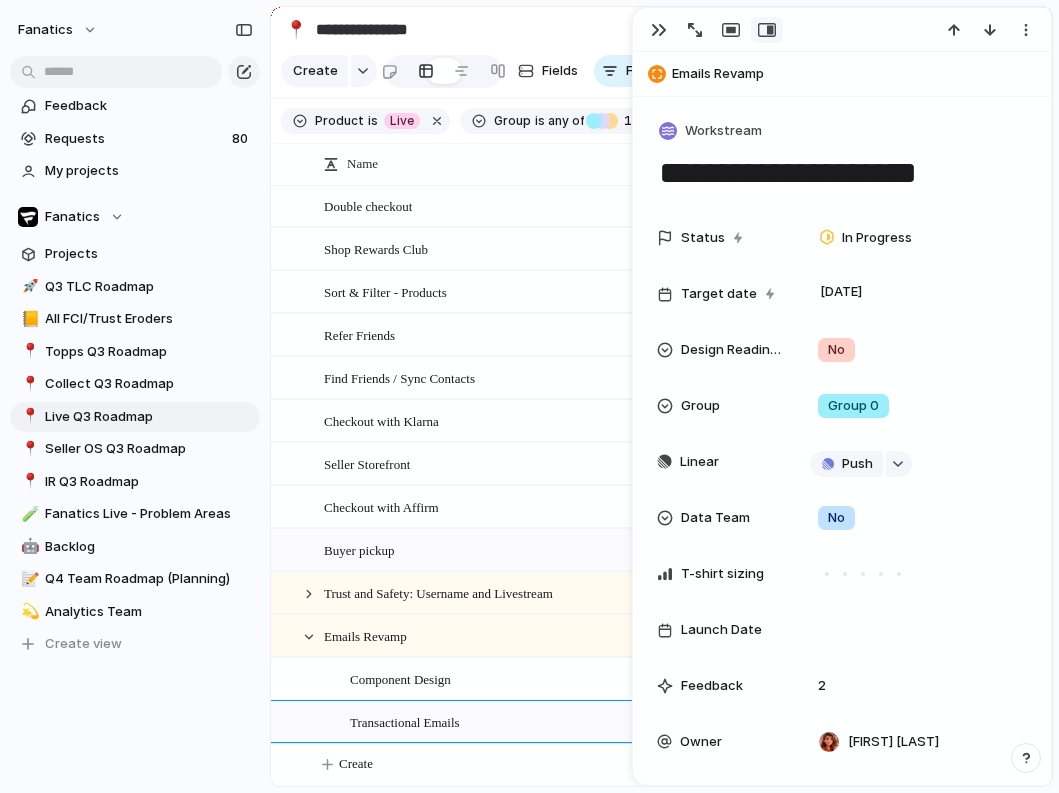 click on "Transactional Emails workstream" at bounding box center [613, 722] 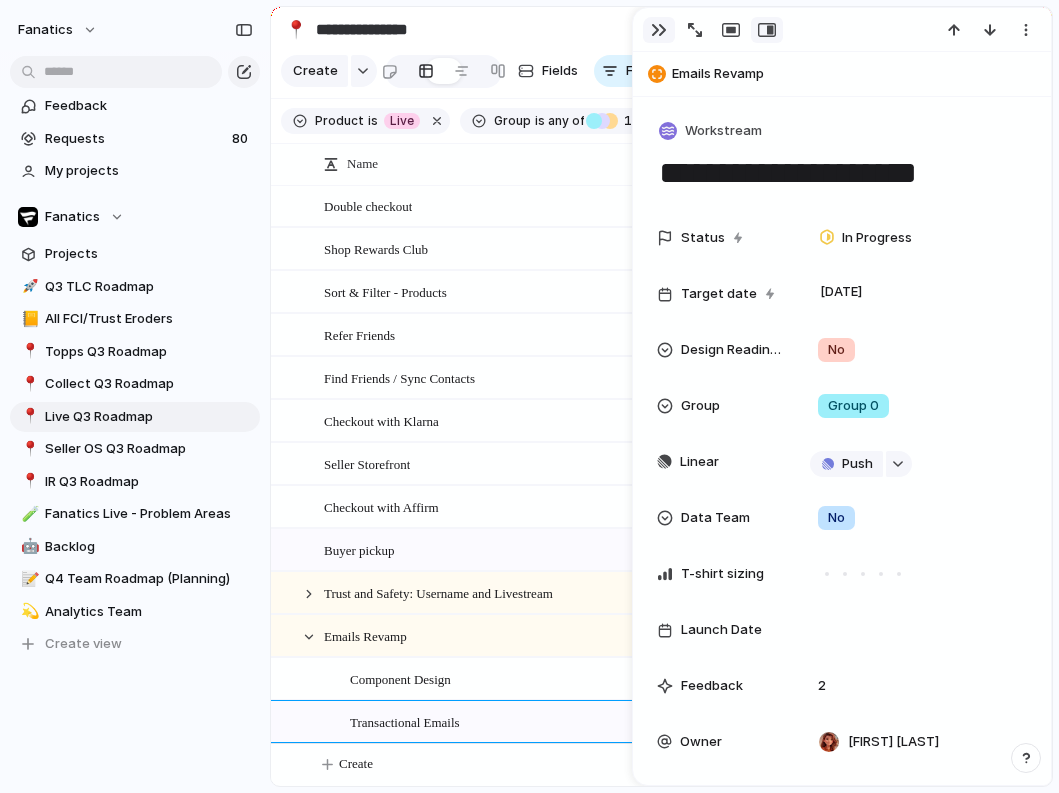 click at bounding box center (659, 30) 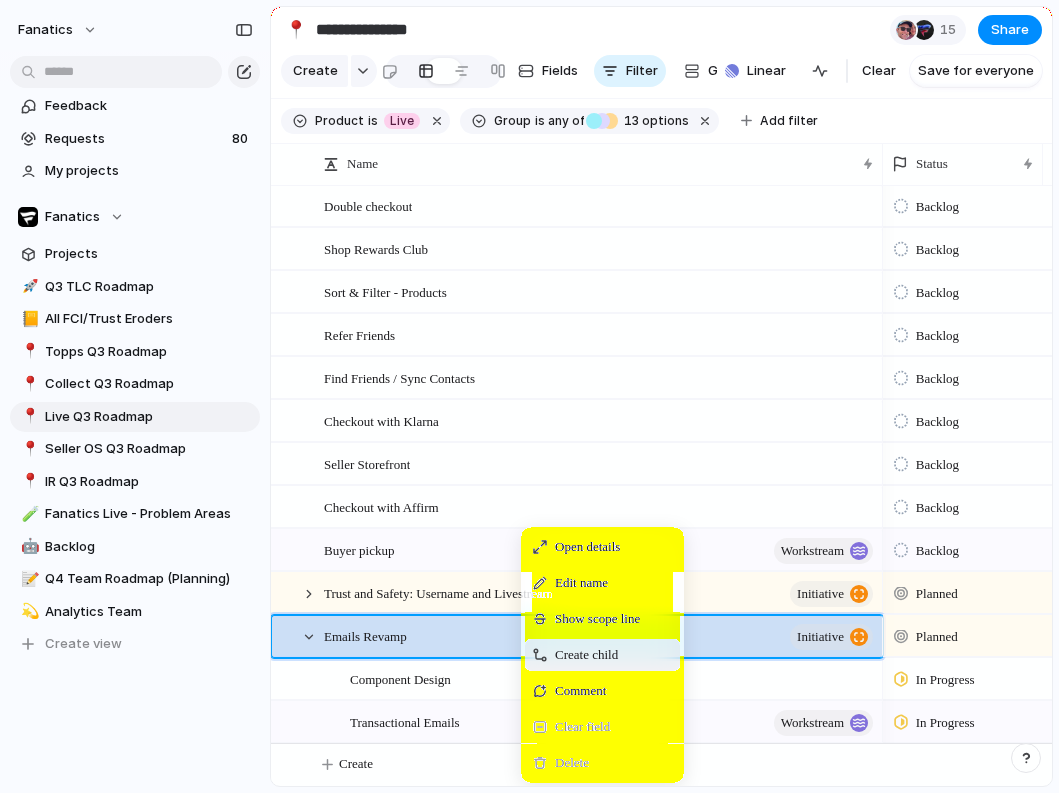 click on "Create child" at bounding box center (586, 655) 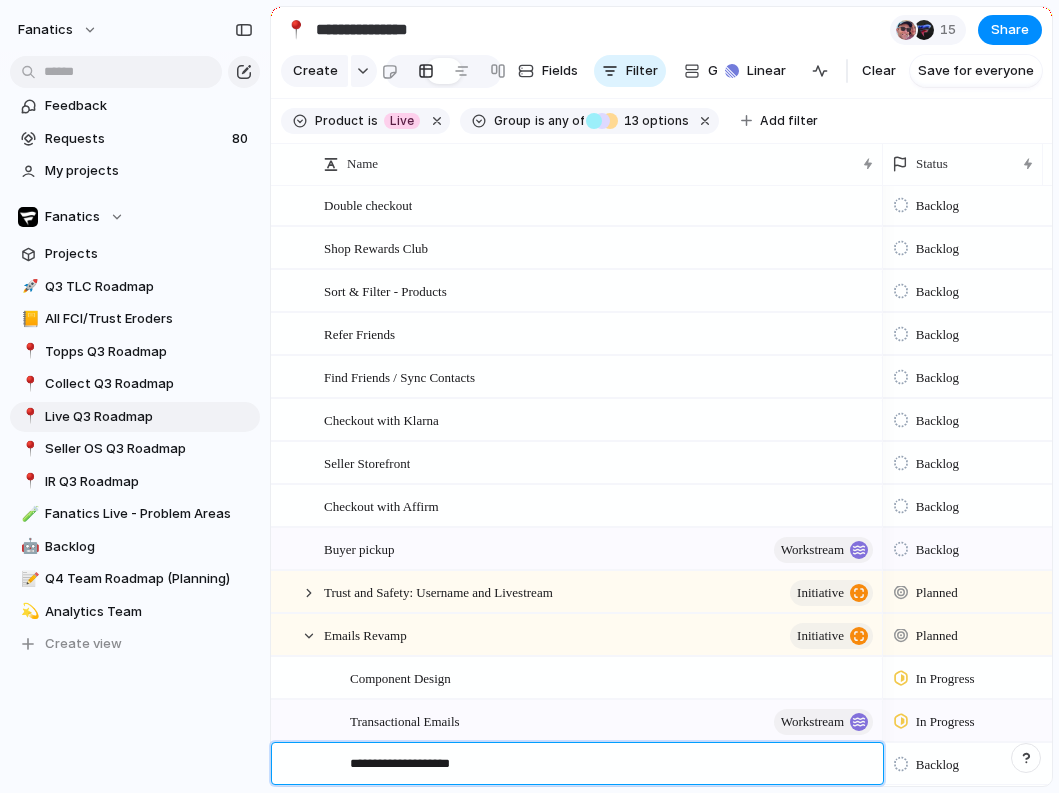 type on "**********" 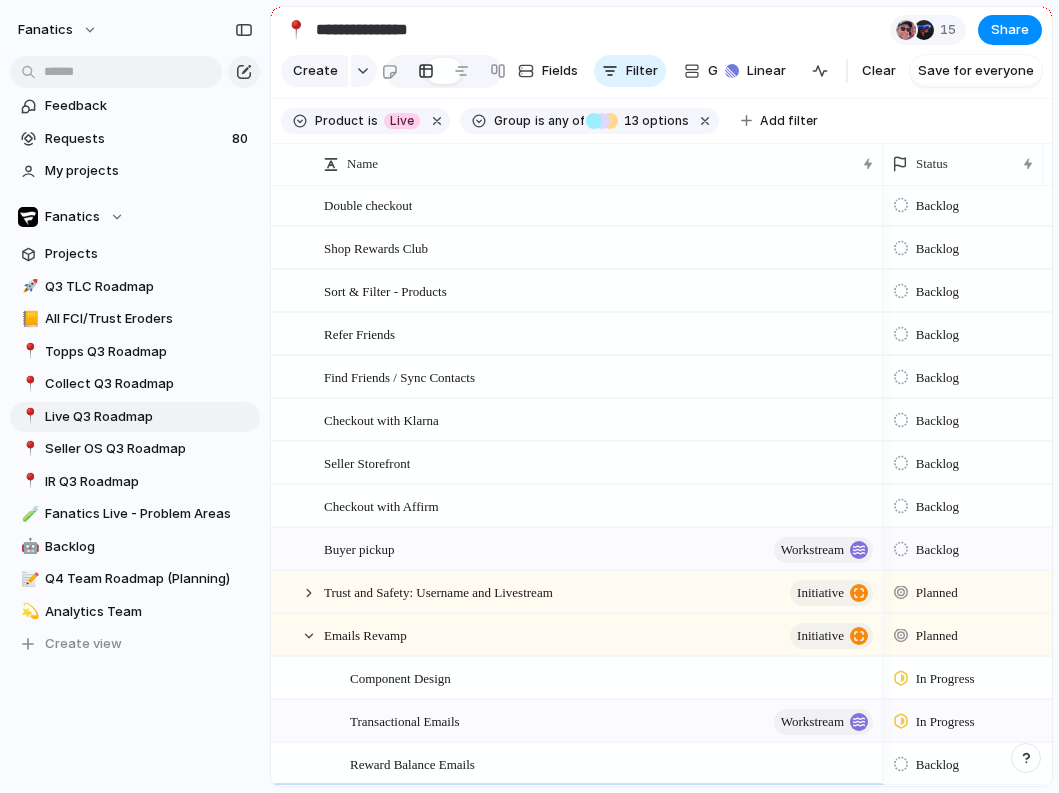 scroll, scrollTop: 1938, scrollLeft: 0, axis: vertical 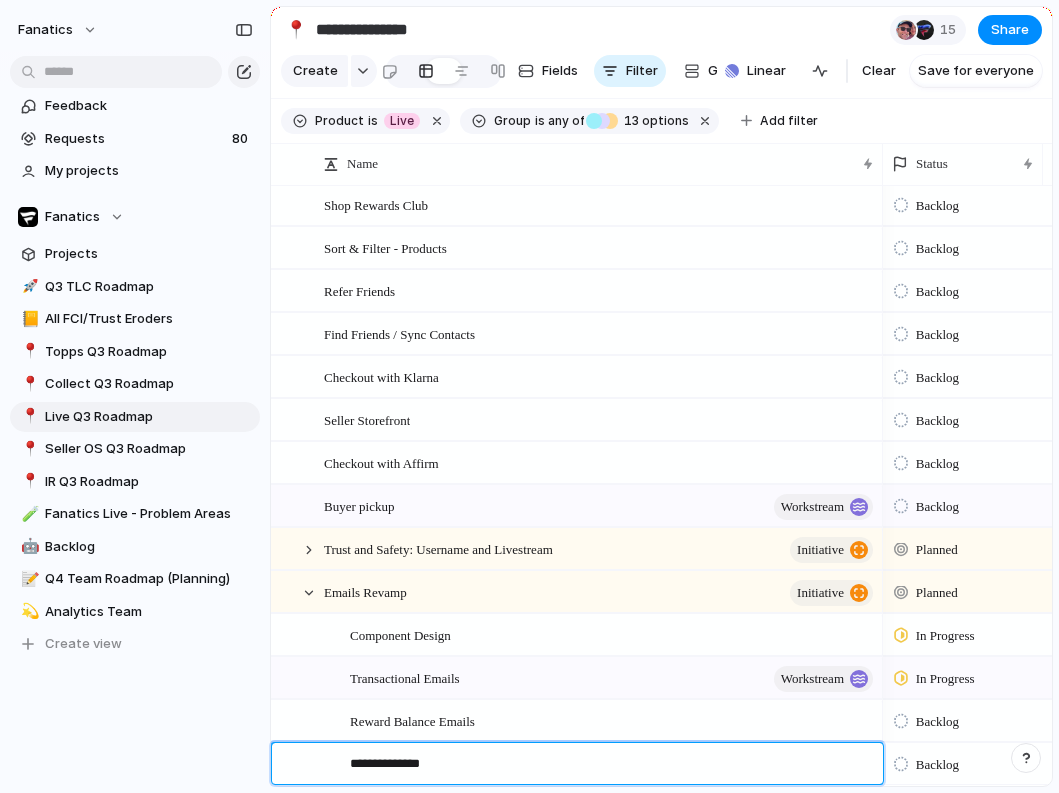 type on "**********" 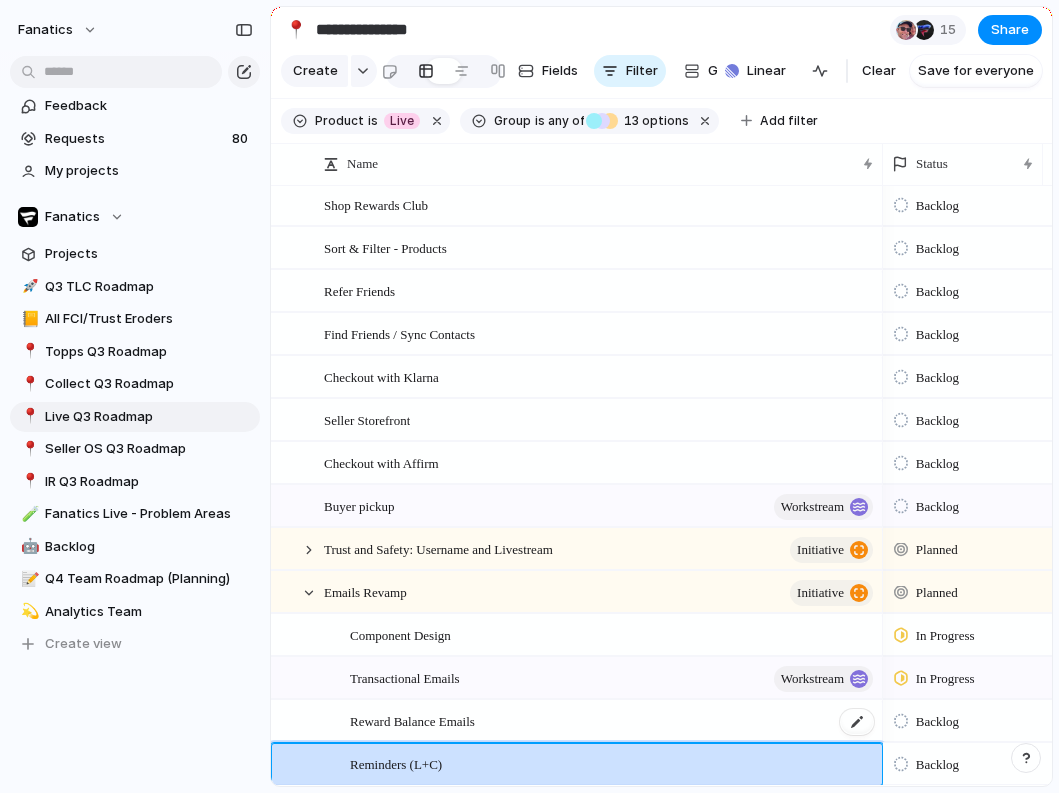 scroll, scrollTop: 1981, scrollLeft: 0, axis: vertical 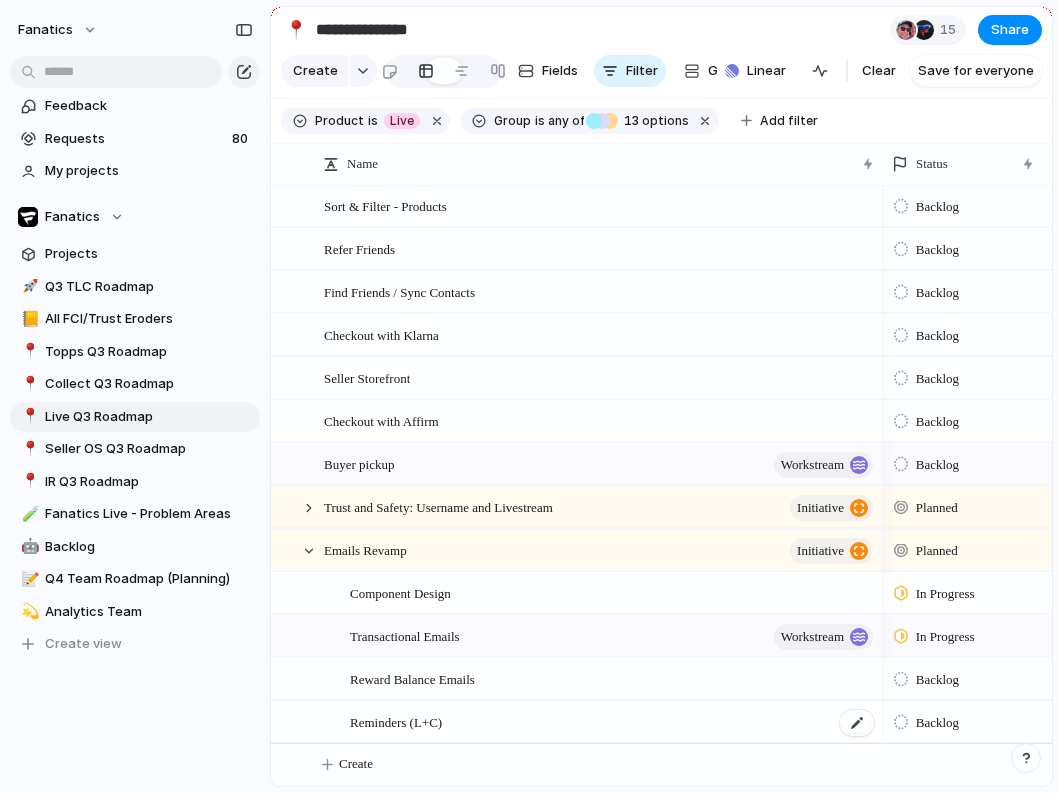 click on "Reminders (L+C)" at bounding box center [396, 721] 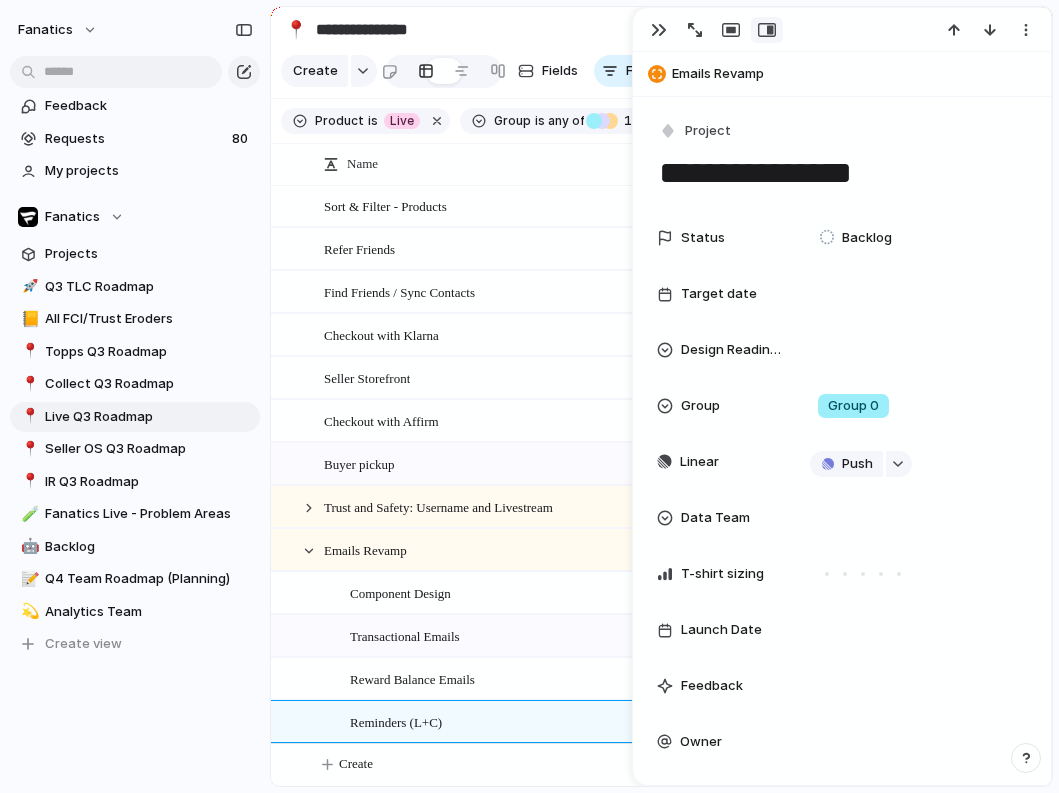 click on "**********" at bounding box center [842, 173] 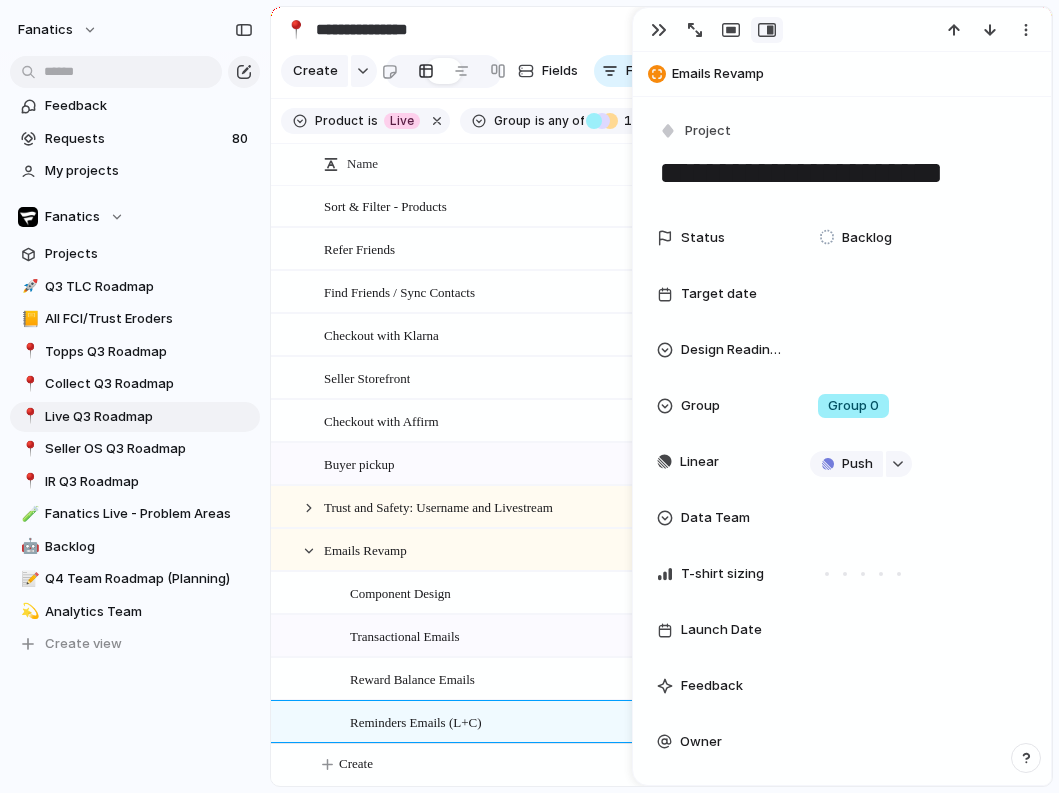 type on "**********" 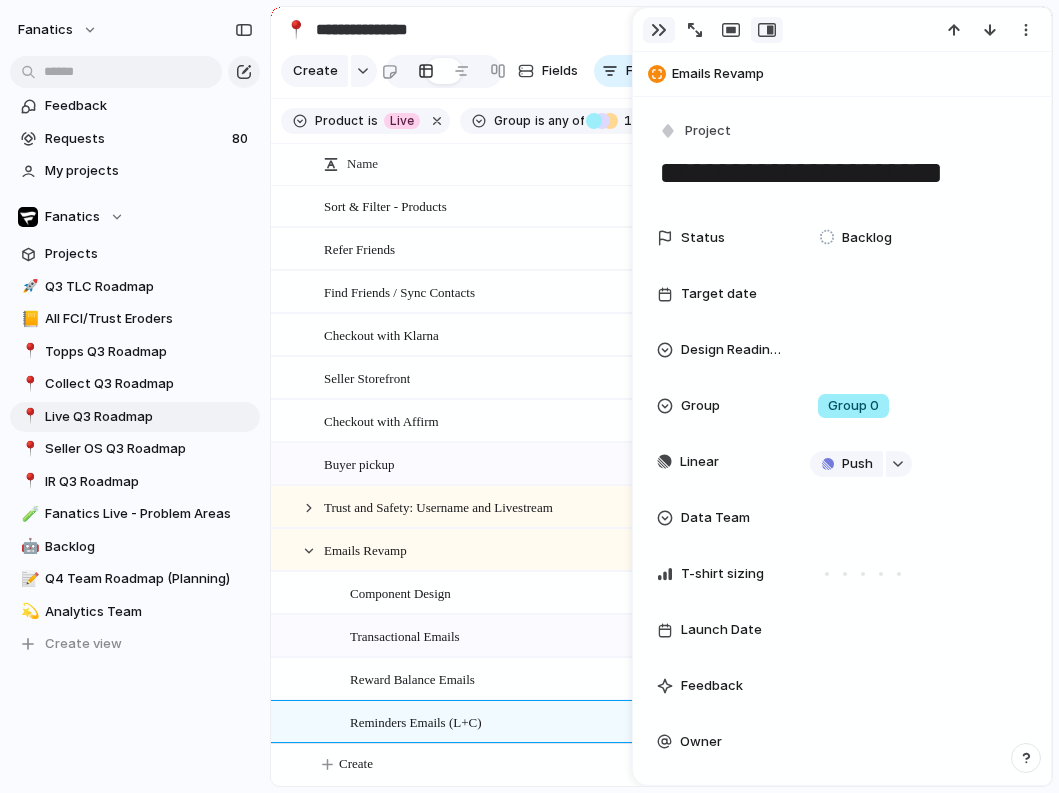 click at bounding box center (659, 30) 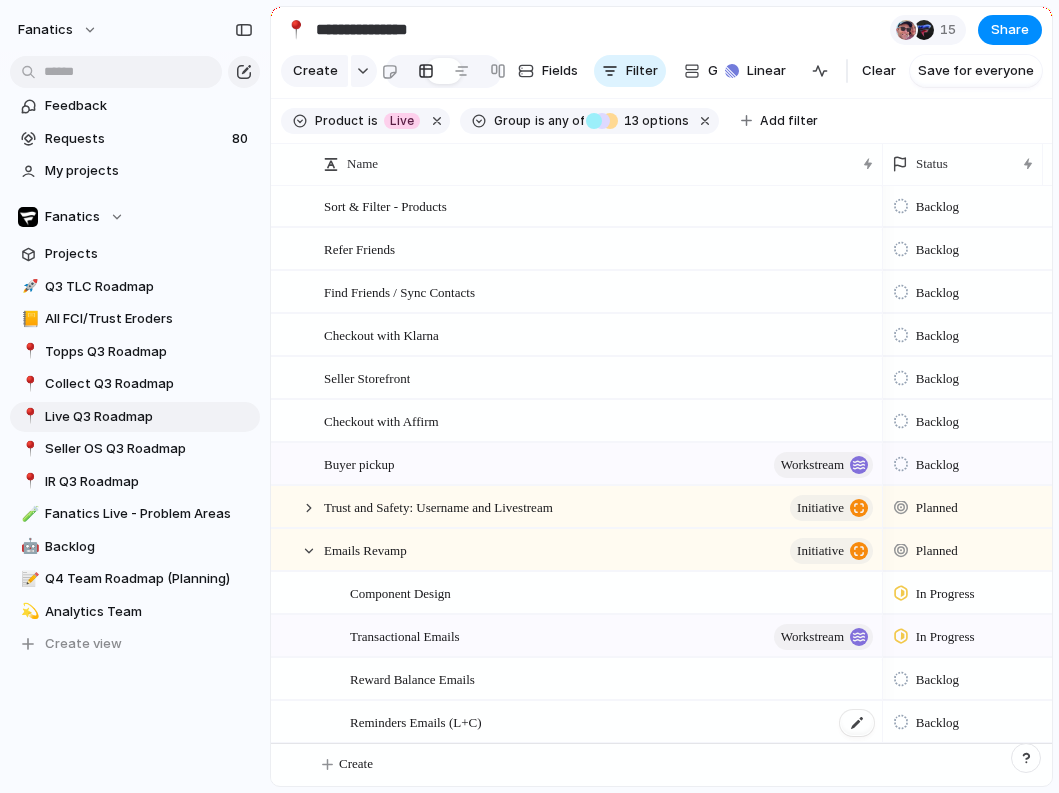 click on "Reminders Emails (L+C)" at bounding box center [613, 722] 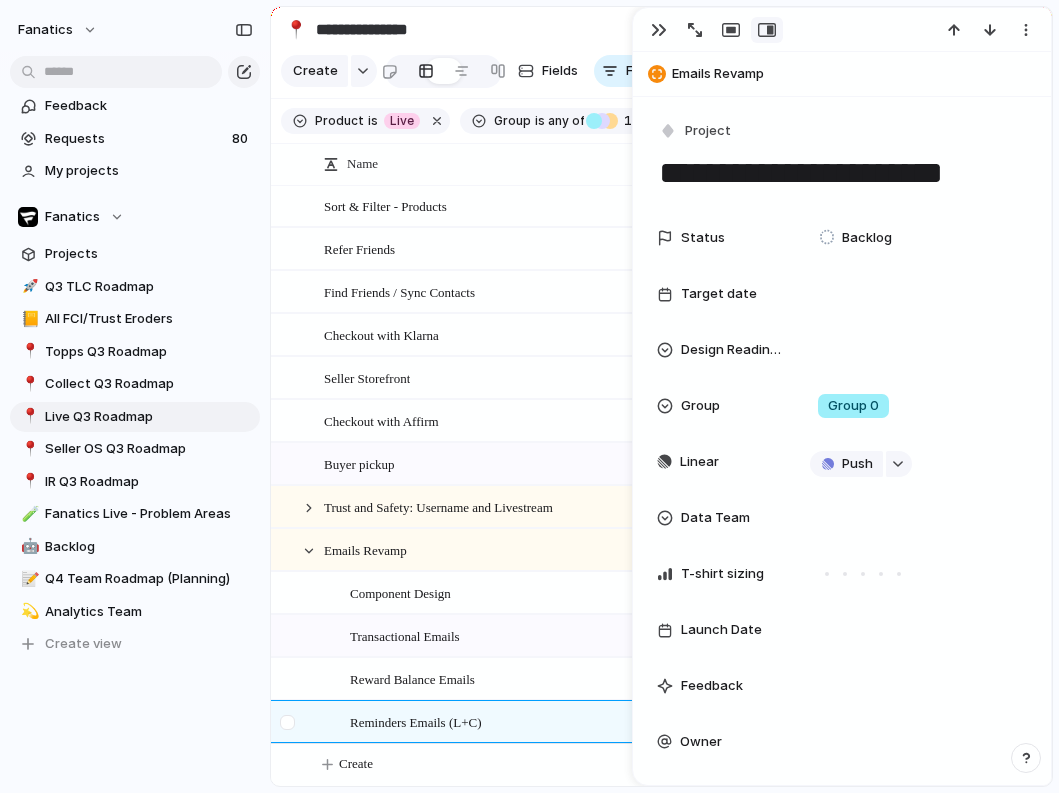 click at bounding box center [290, 729] 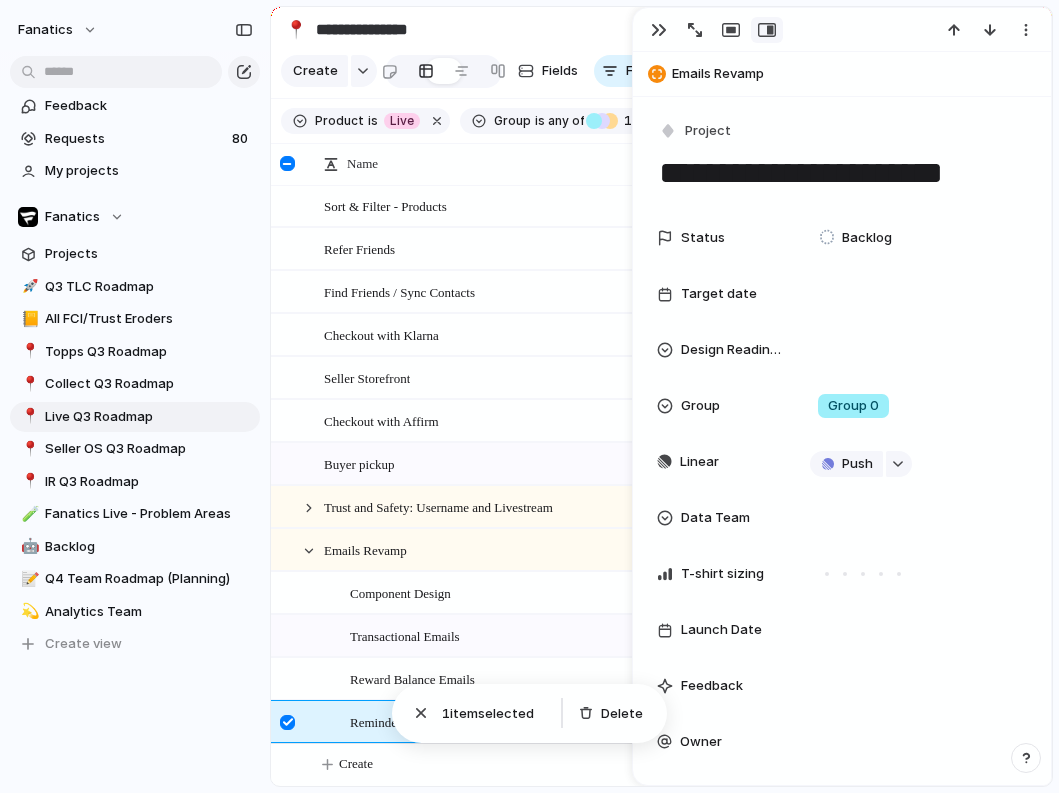 click at bounding box center [287, 722] 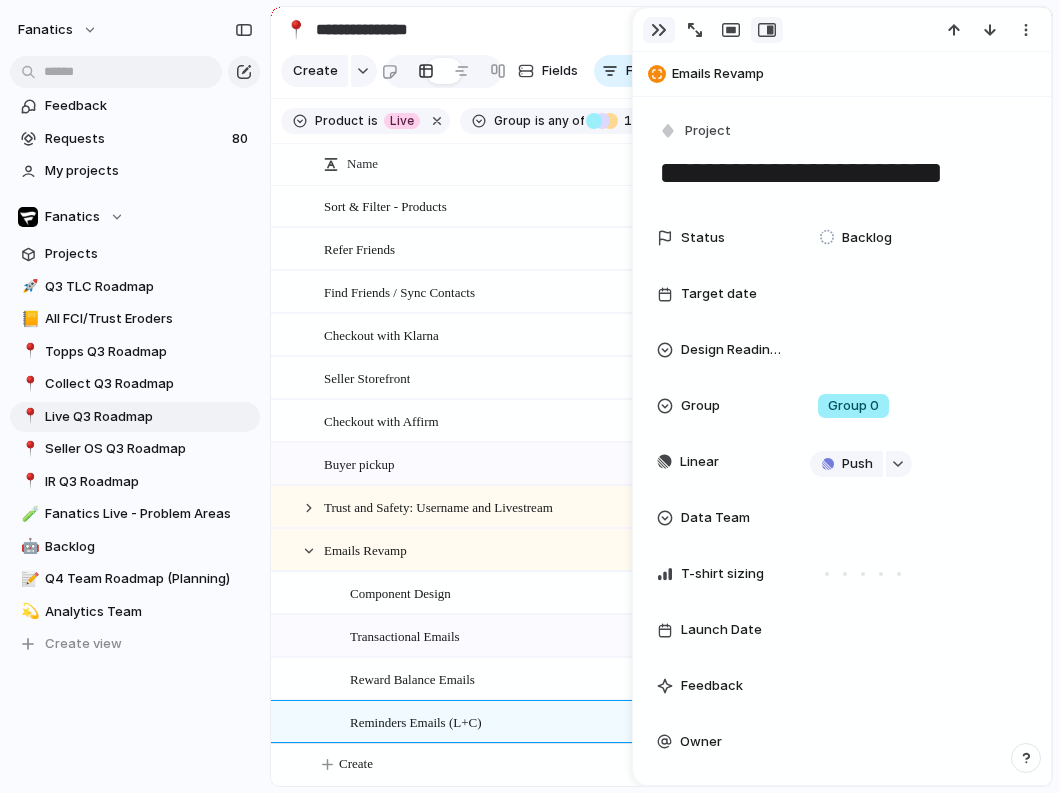 click at bounding box center [659, 30] 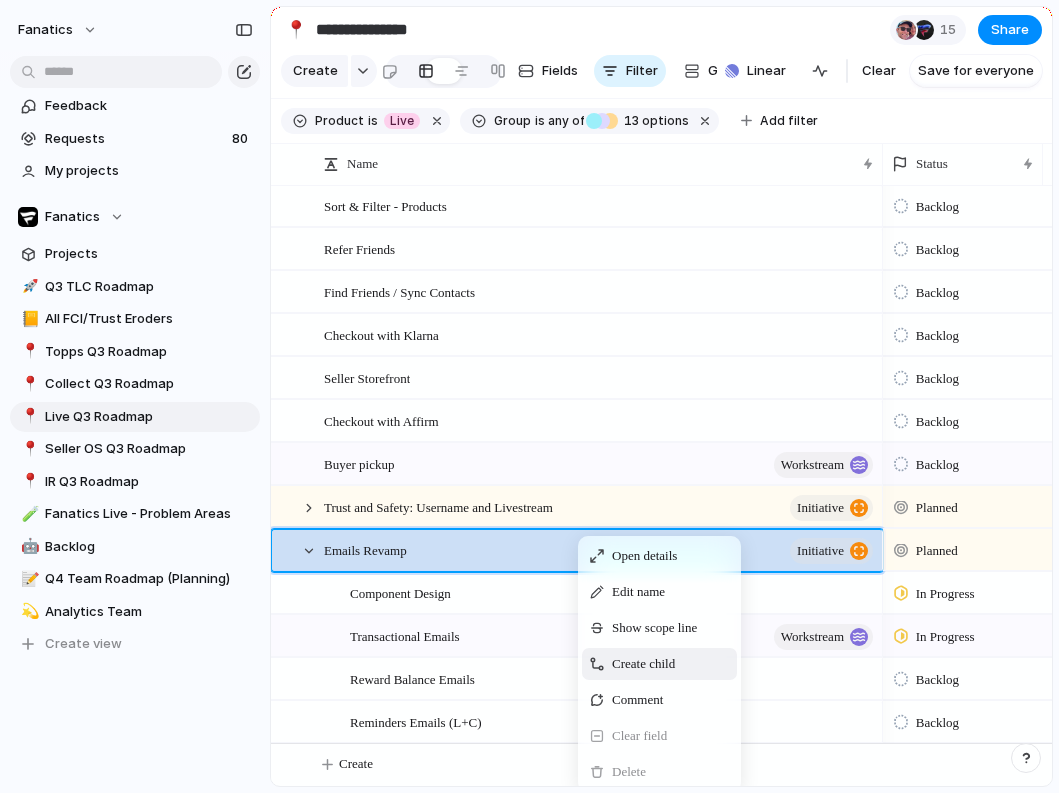click on "Create child" at bounding box center (643, 664) 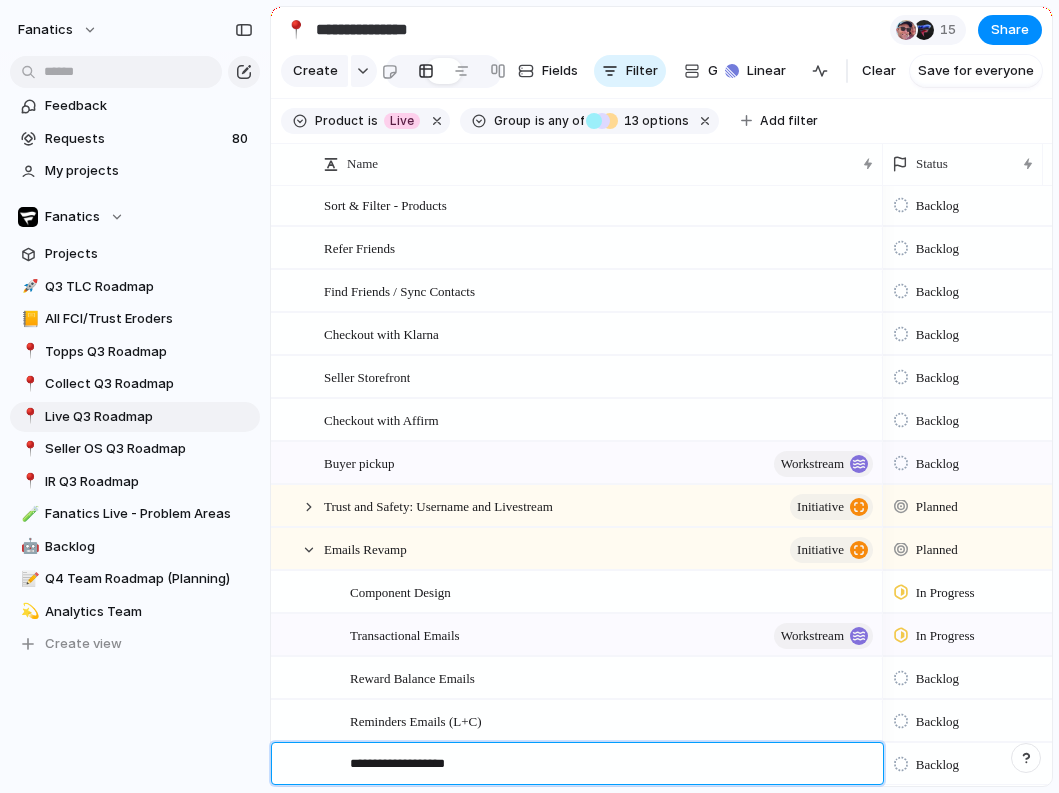 type on "**********" 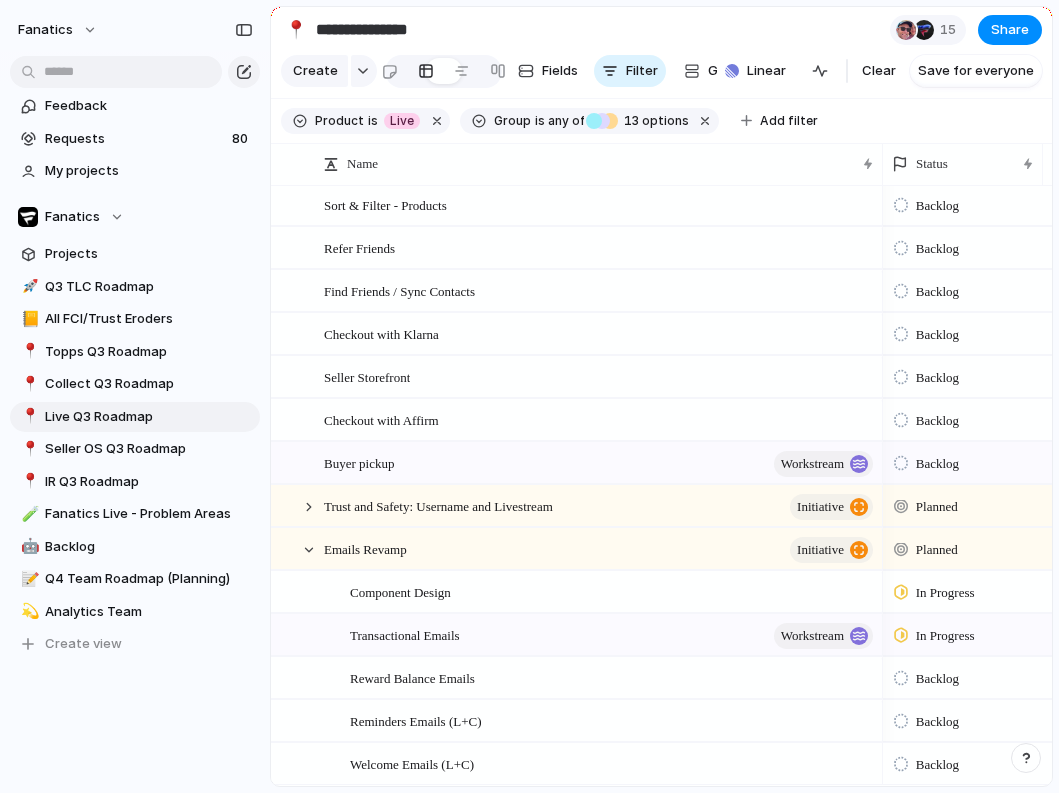 scroll, scrollTop: 2024, scrollLeft: 0, axis: vertical 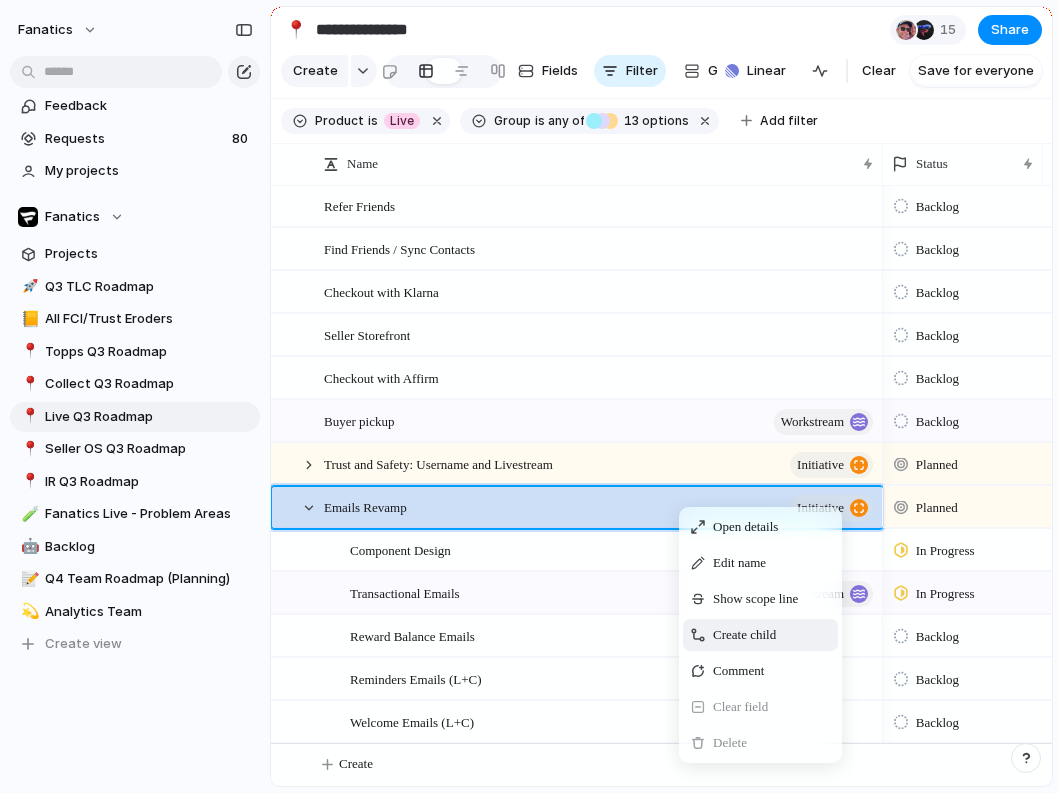 click on "Create child" at bounding box center [744, 635] 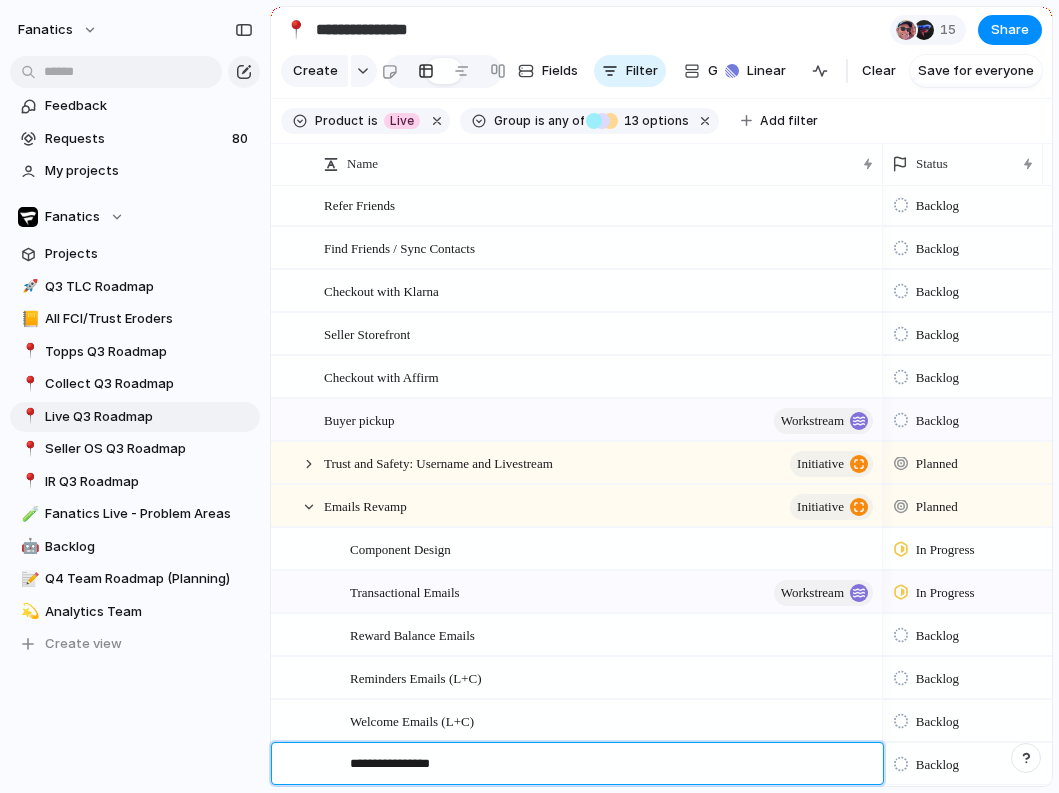 type on "**********" 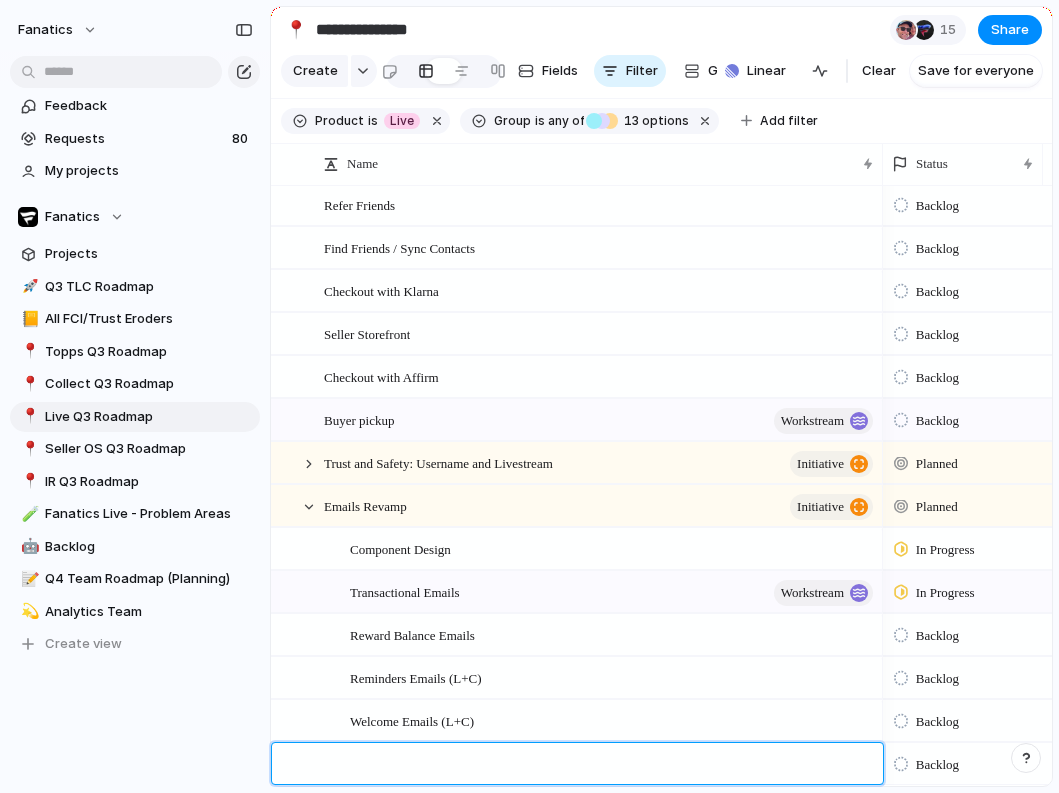 scroll, scrollTop: 2067, scrollLeft: 0, axis: vertical 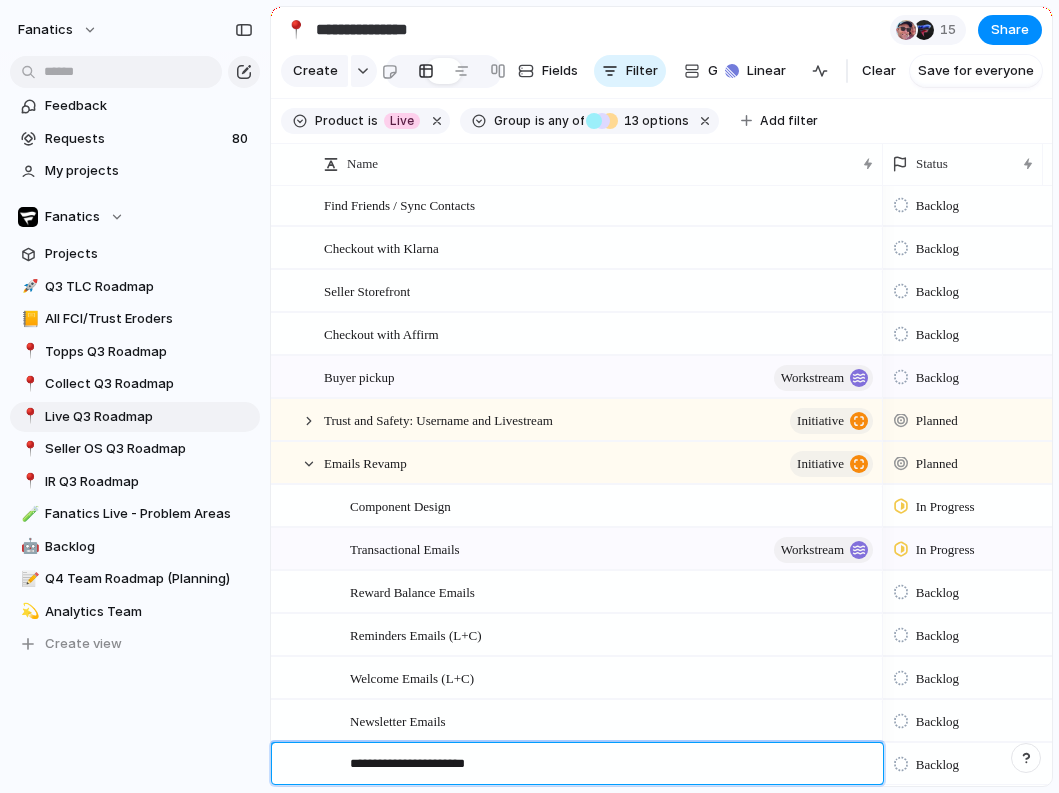 type on "**********" 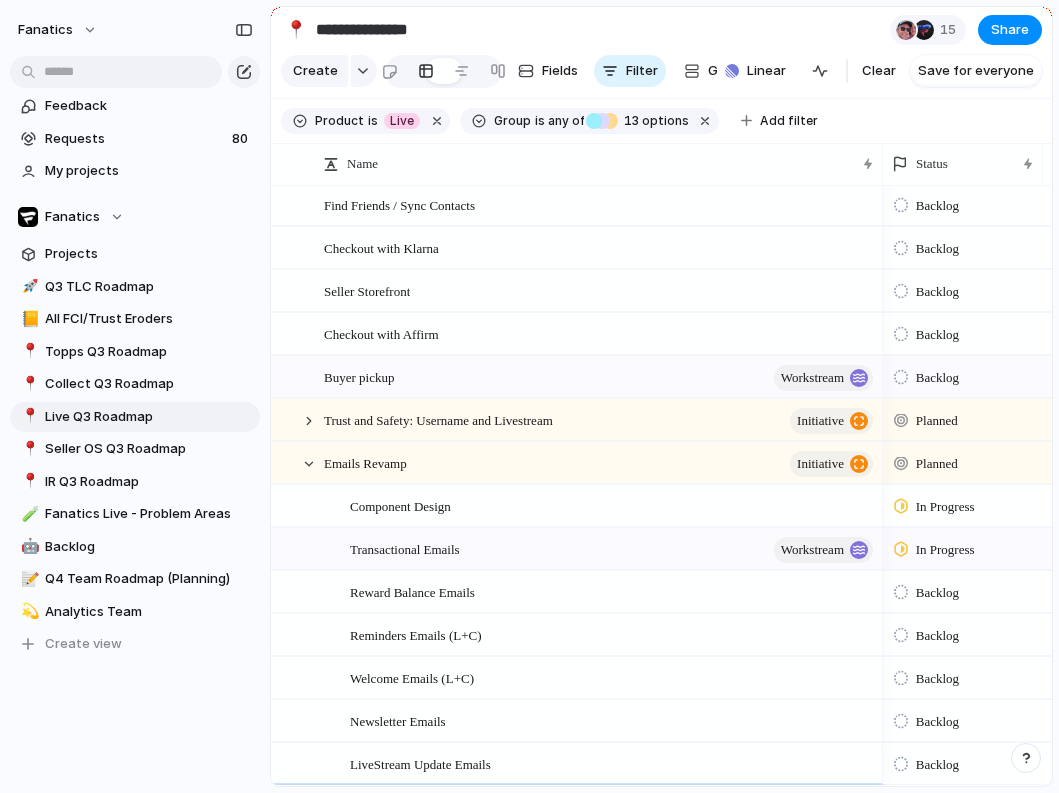 scroll, scrollTop: 2110, scrollLeft: 0, axis: vertical 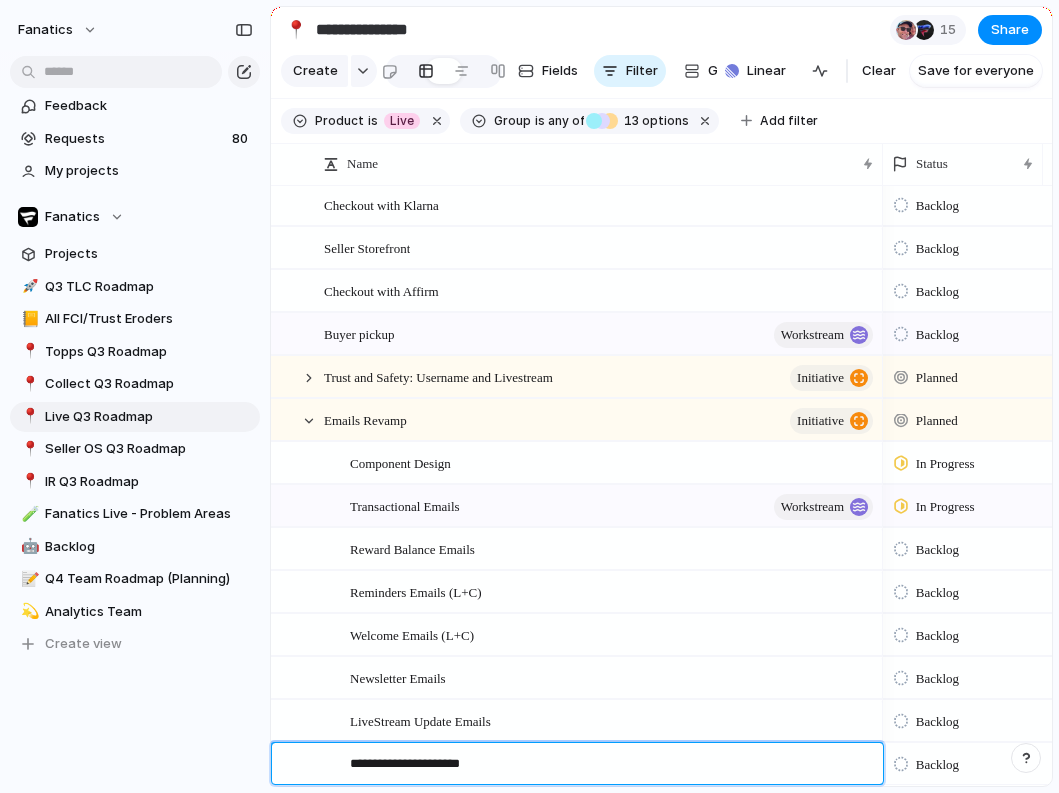 type on "**********" 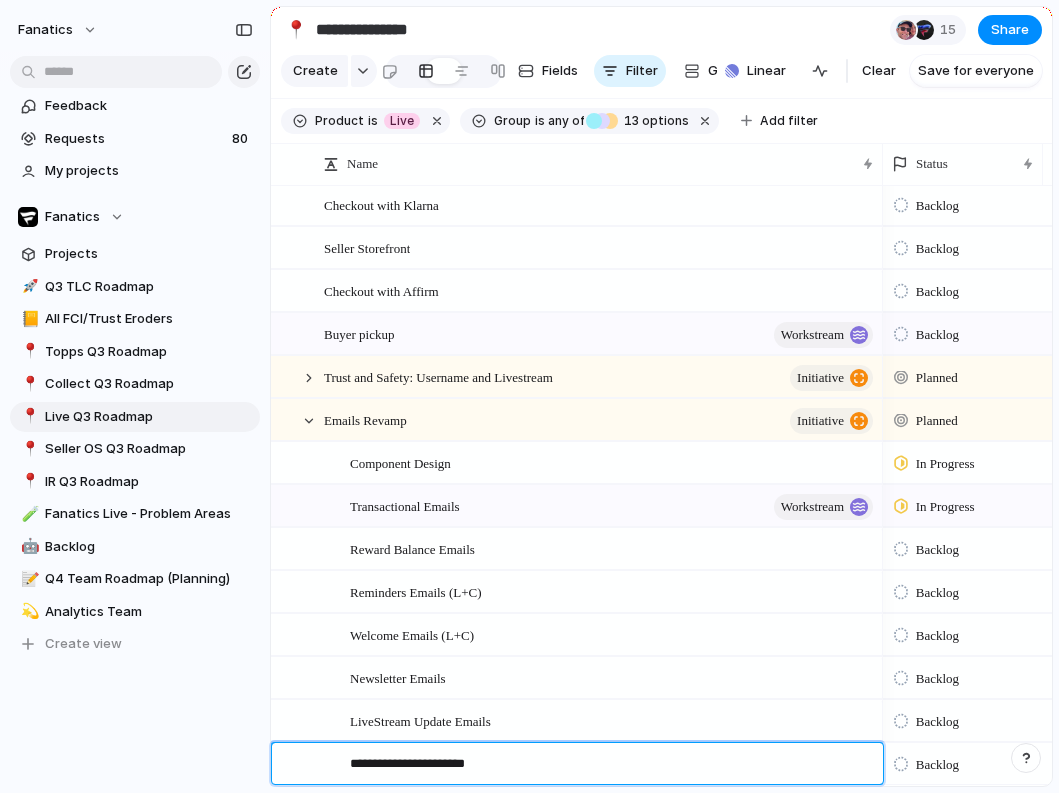 scroll, scrollTop: 2153, scrollLeft: 0, axis: vertical 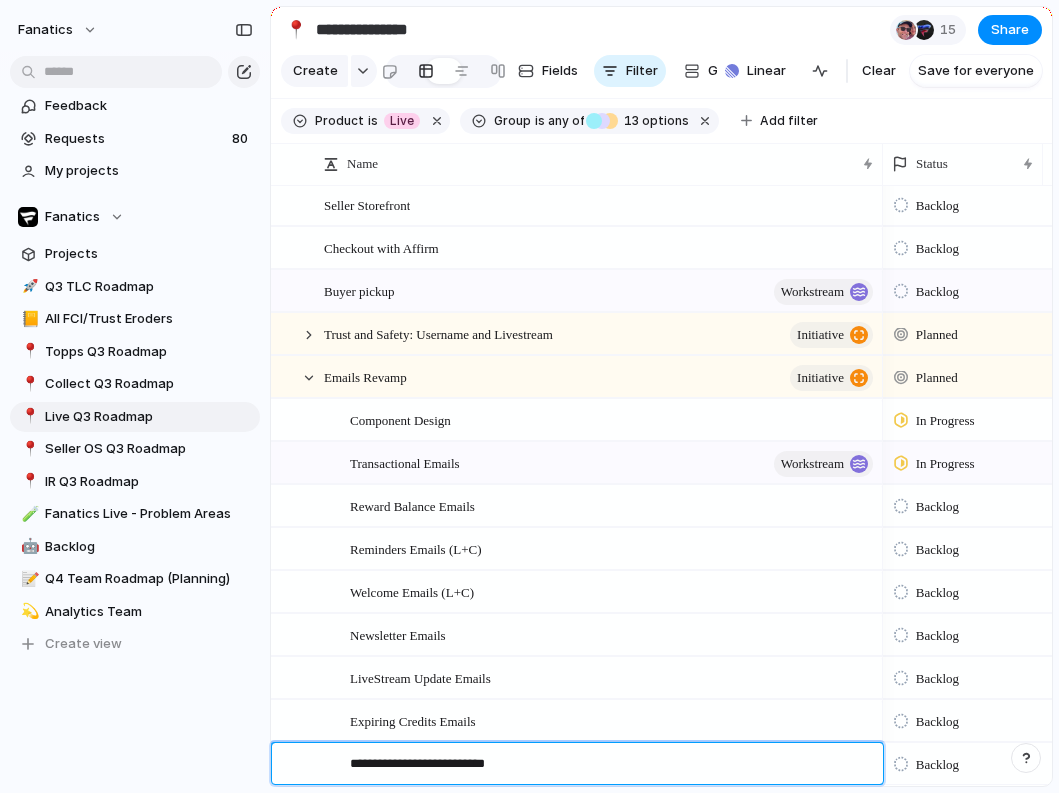 type on "**********" 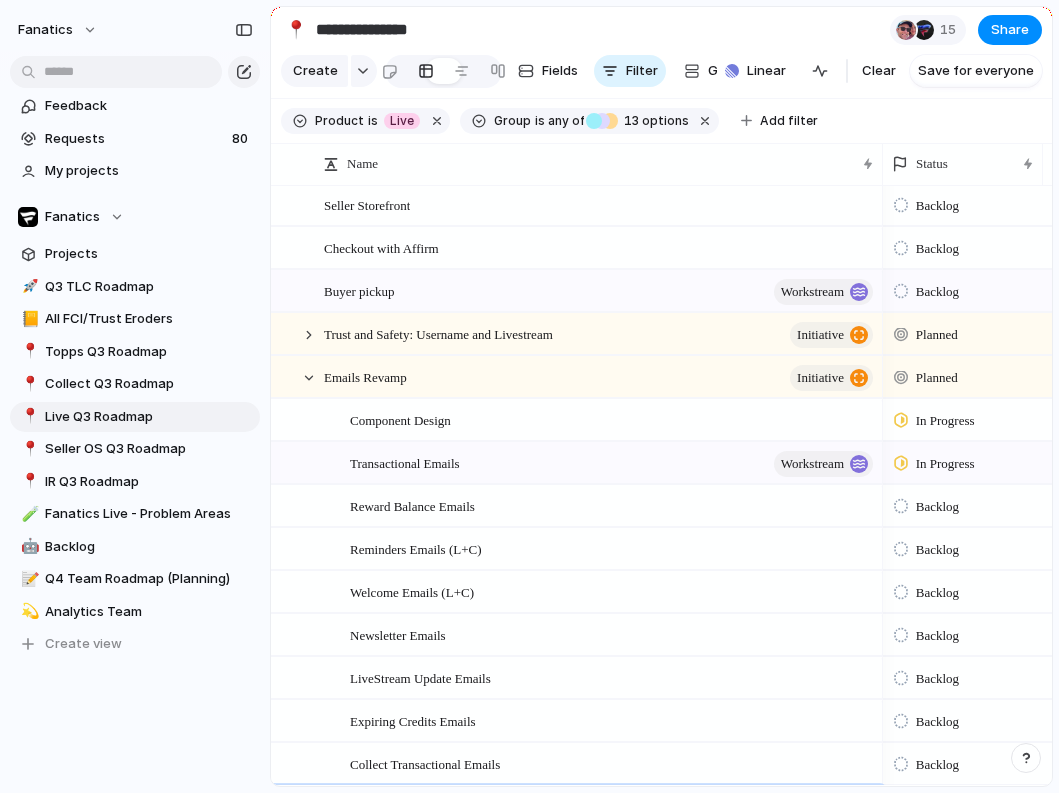 scroll, scrollTop: 2196, scrollLeft: 0, axis: vertical 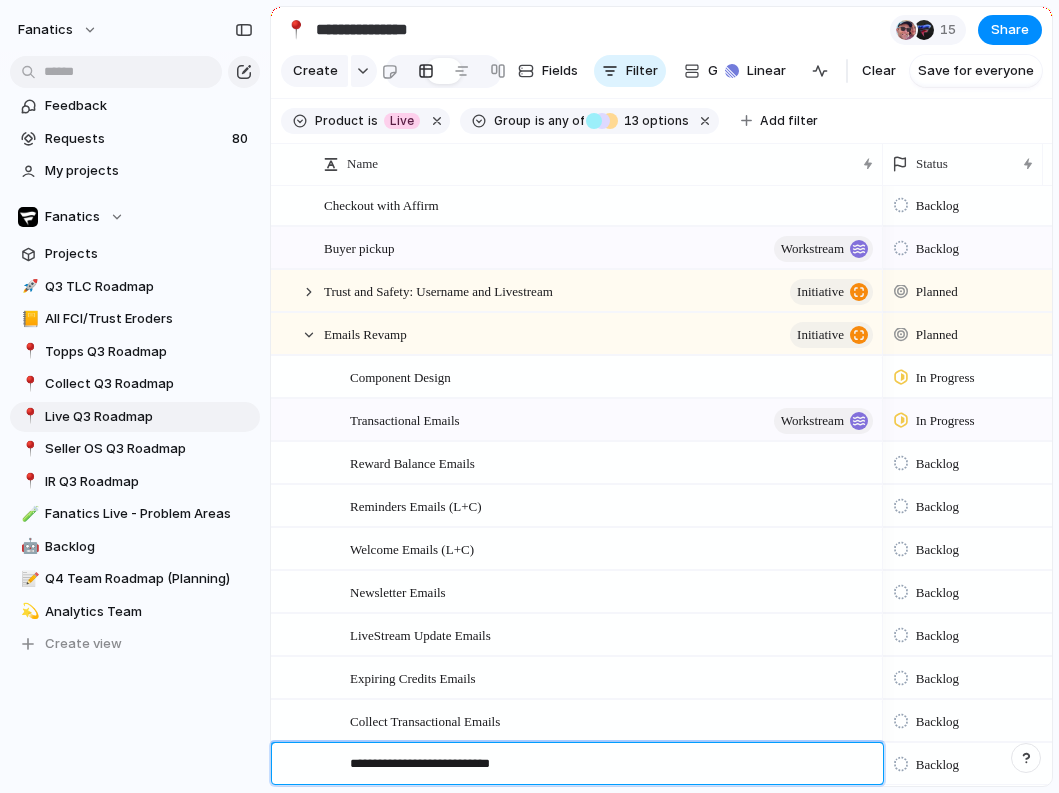 type on "**********" 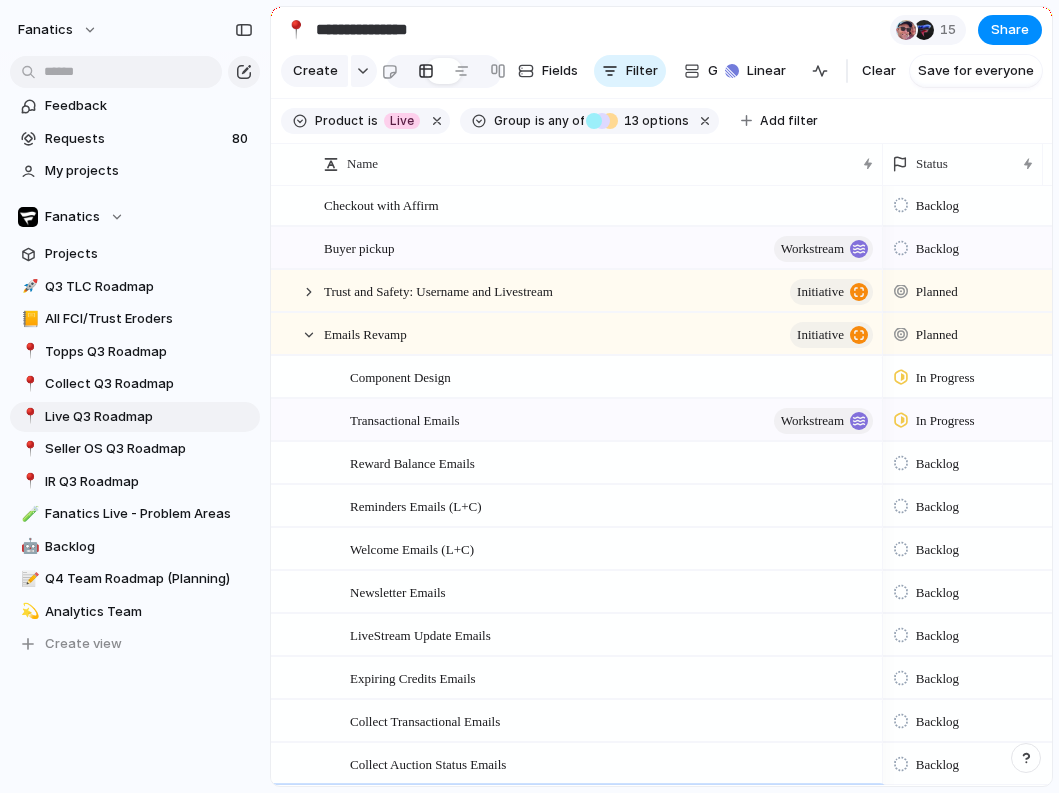 scroll, scrollTop: 2239, scrollLeft: 0, axis: vertical 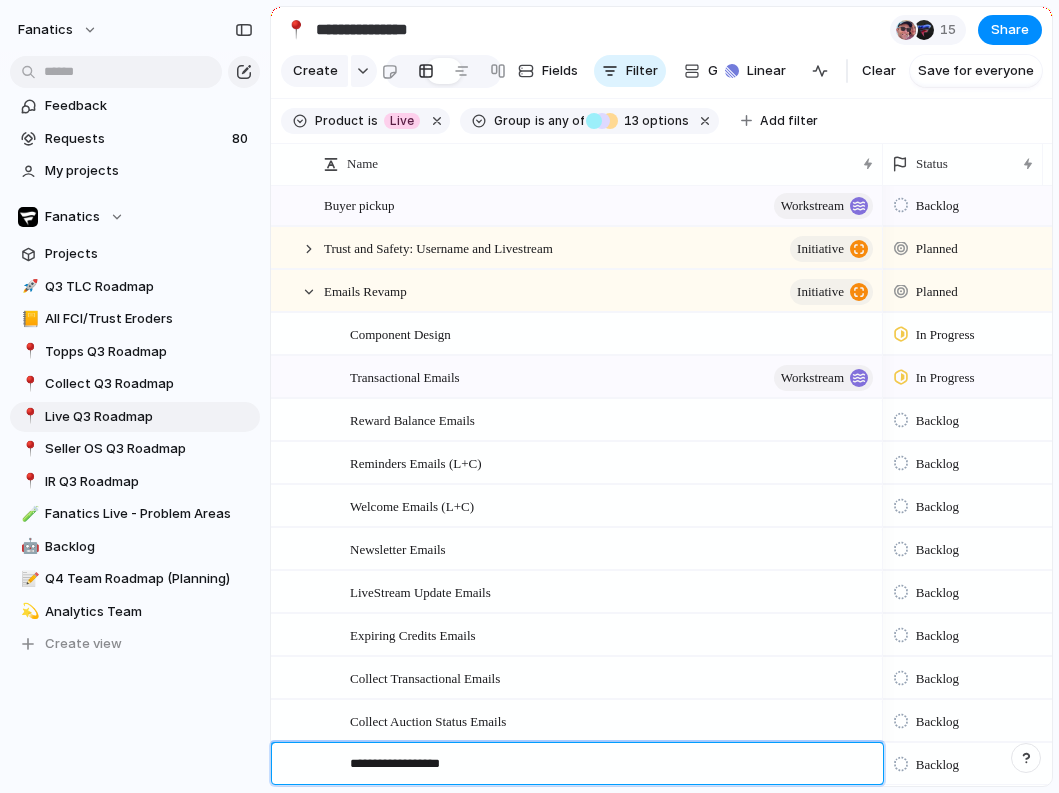 type on "**********" 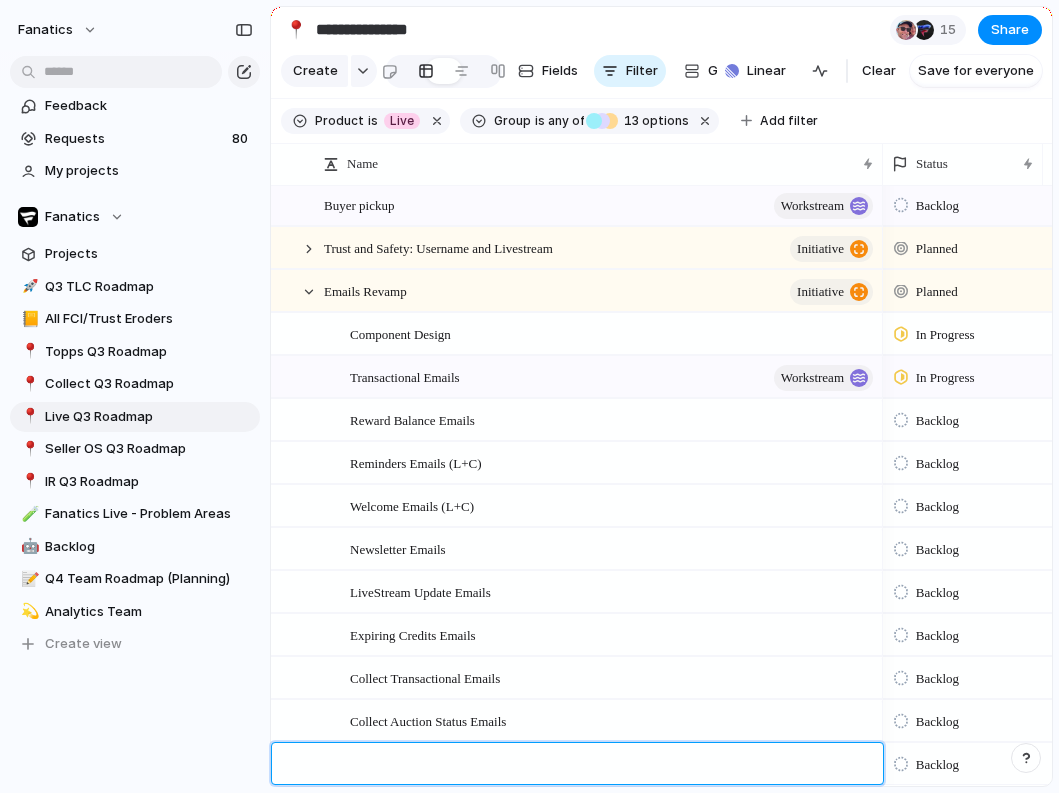 scroll, scrollTop: 2282, scrollLeft: 0, axis: vertical 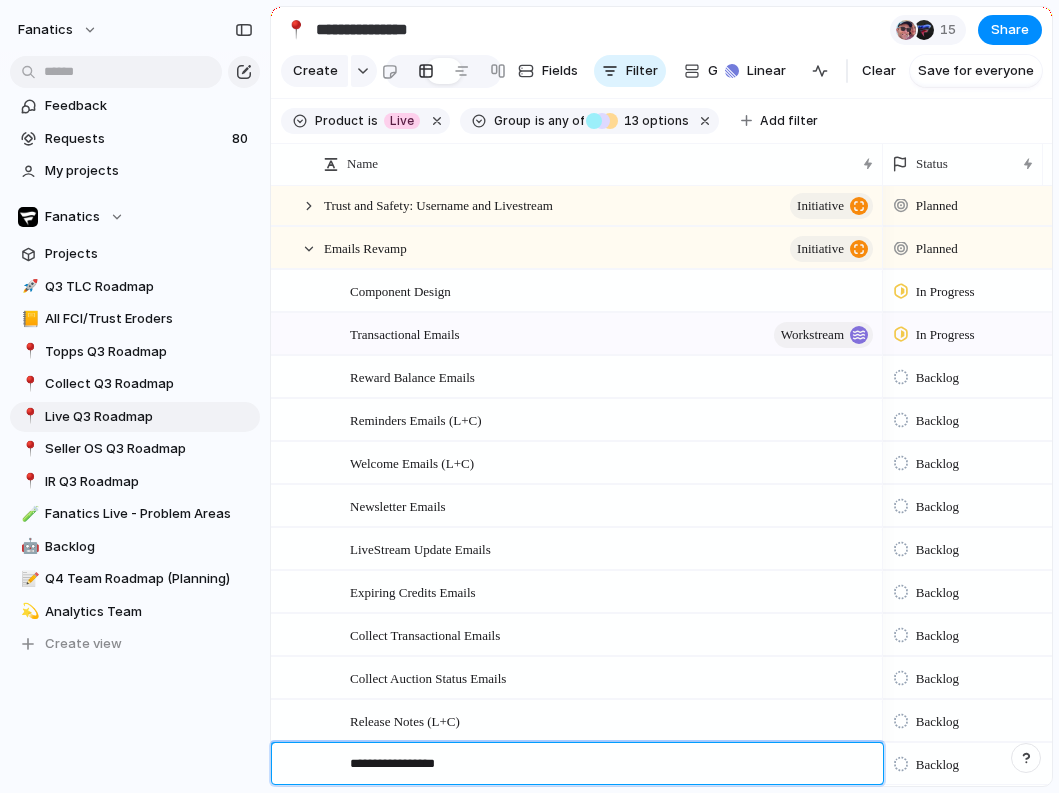 type on "**********" 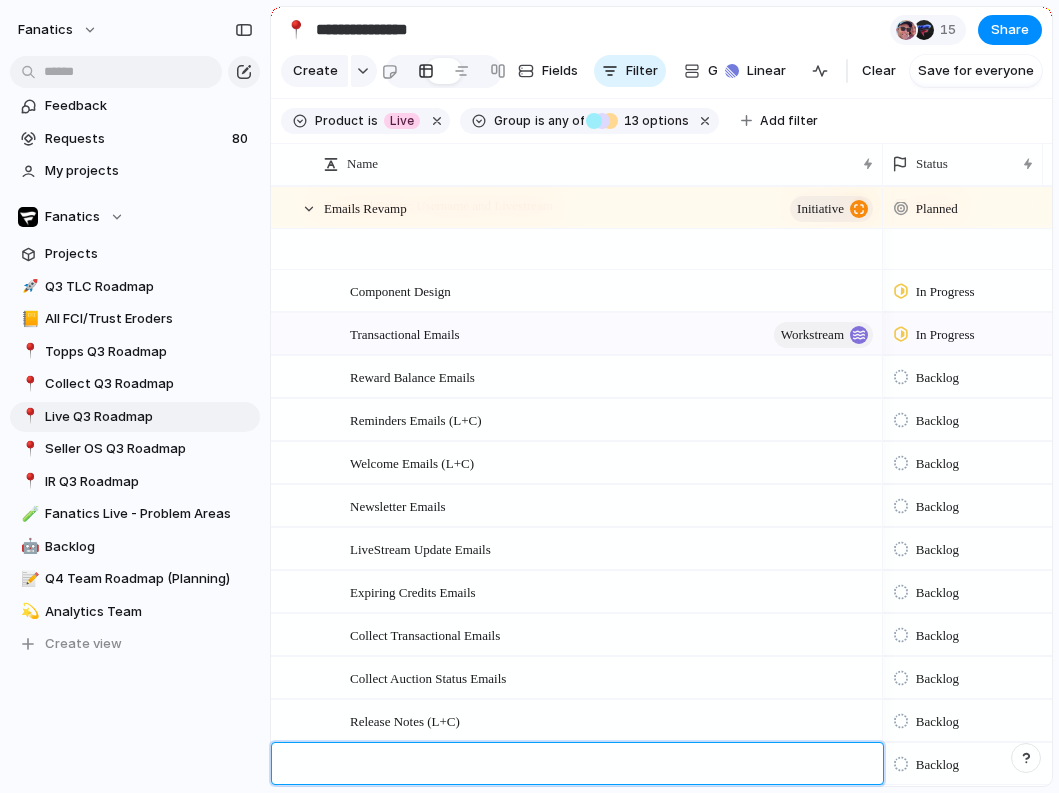 scroll, scrollTop: 2325, scrollLeft: 0, axis: vertical 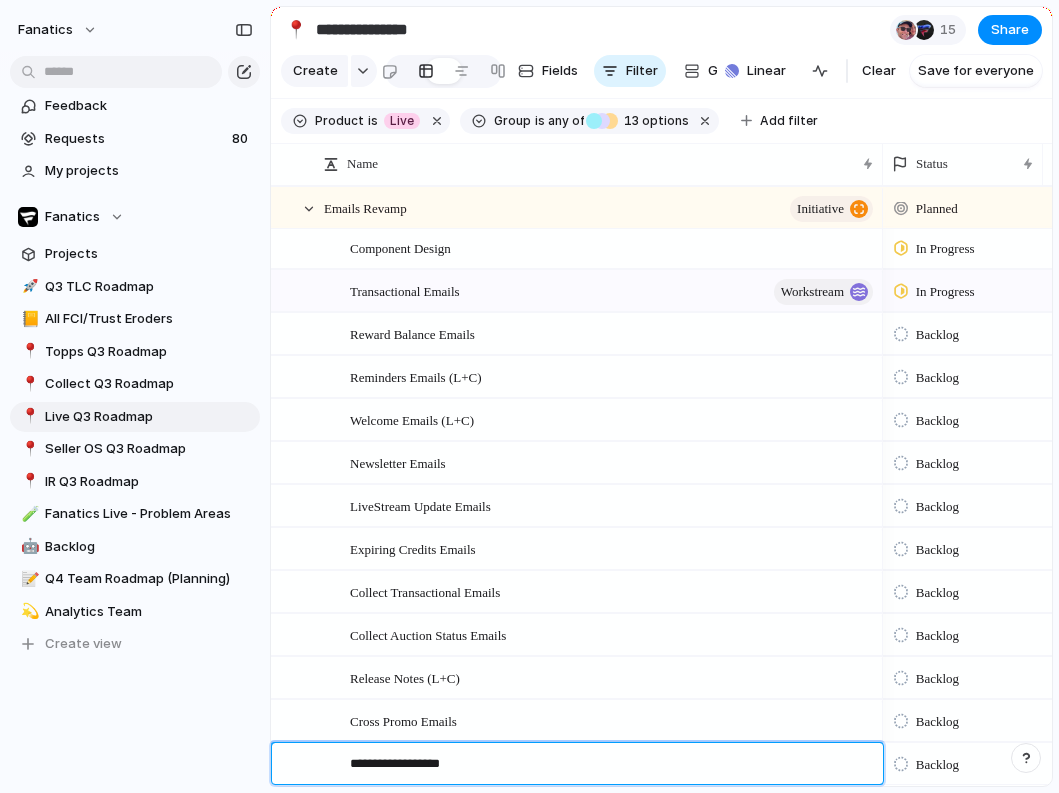type on "**********" 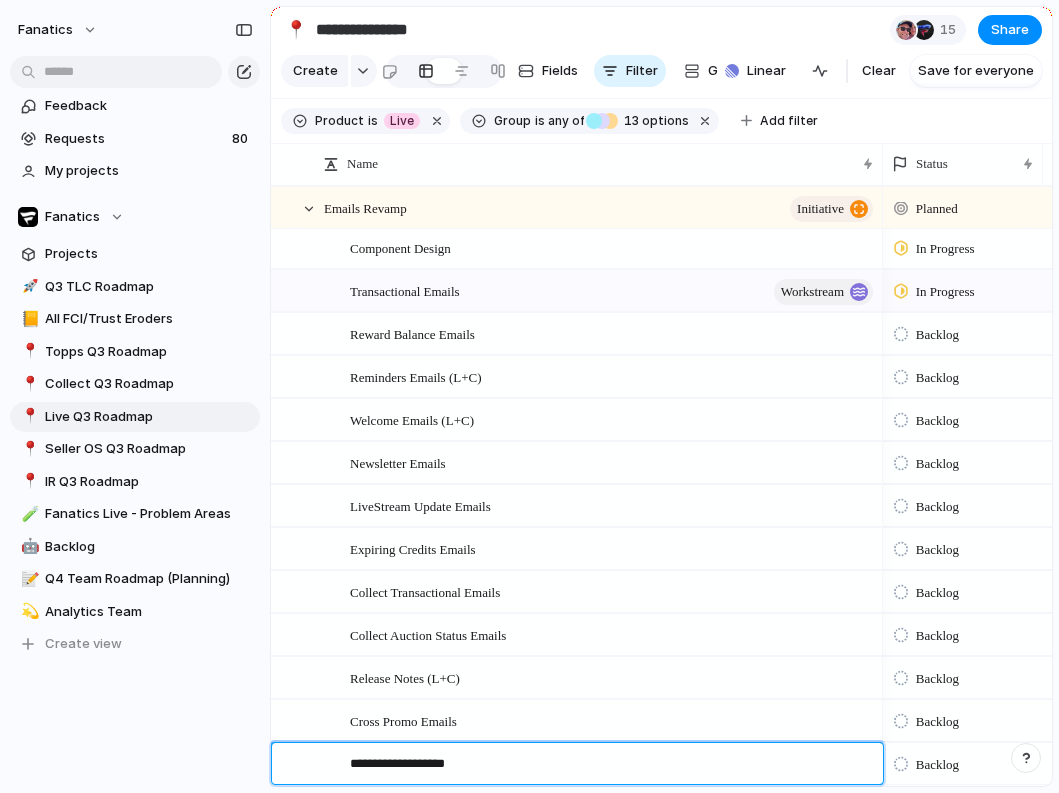scroll, scrollTop: 2368, scrollLeft: 0, axis: vertical 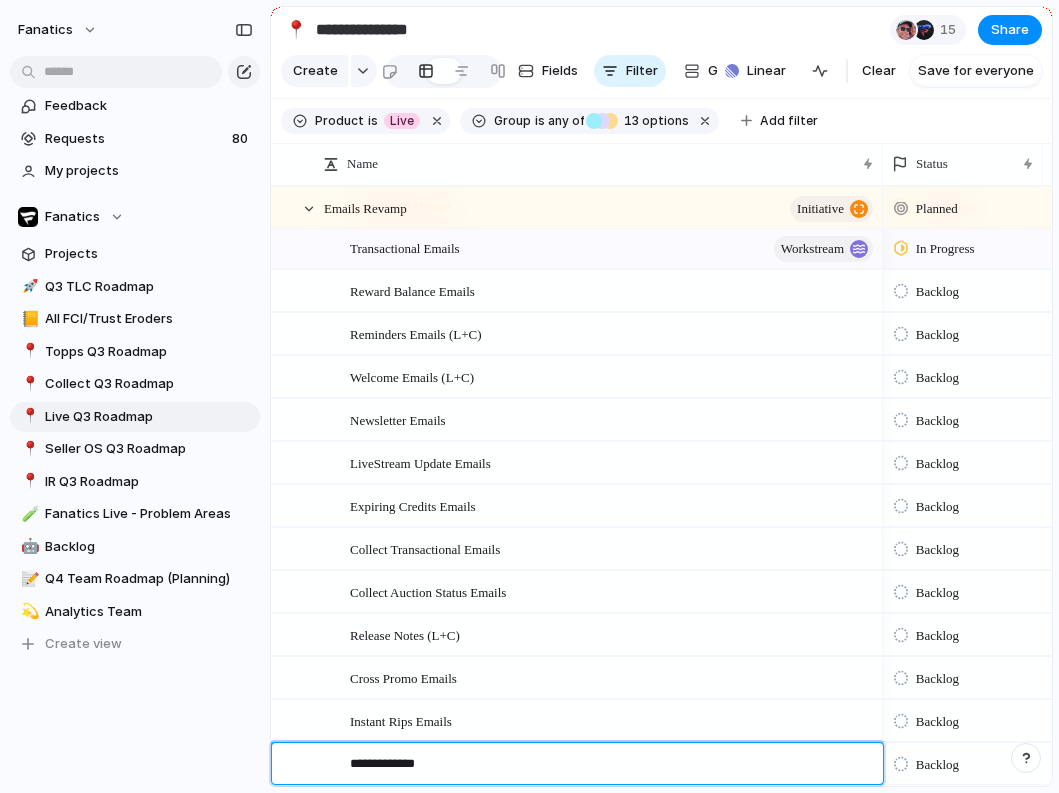 type on "**********" 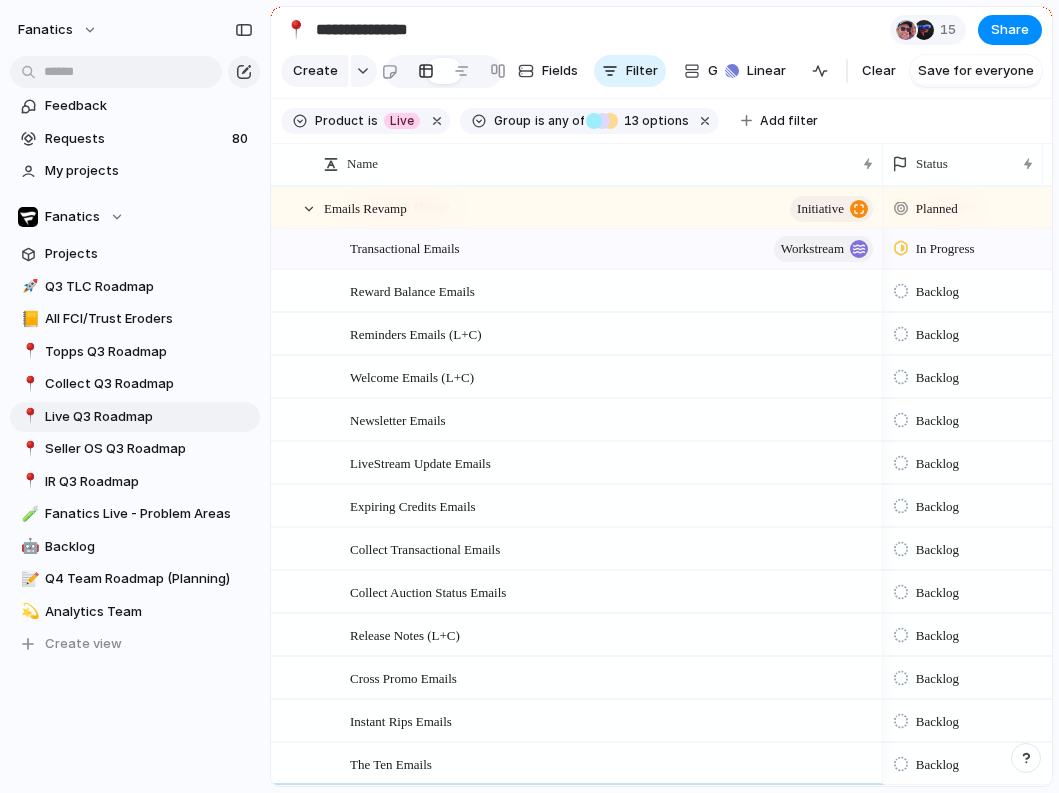 scroll, scrollTop: 2411, scrollLeft: 0, axis: vertical 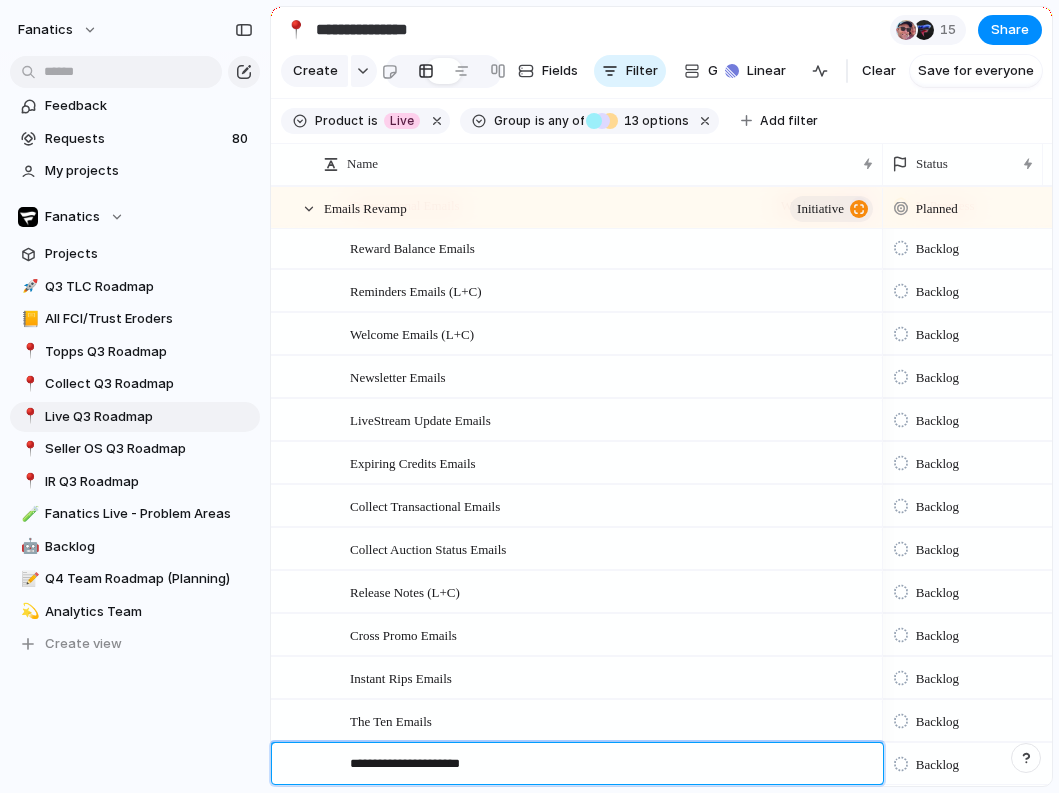 type on "**********" 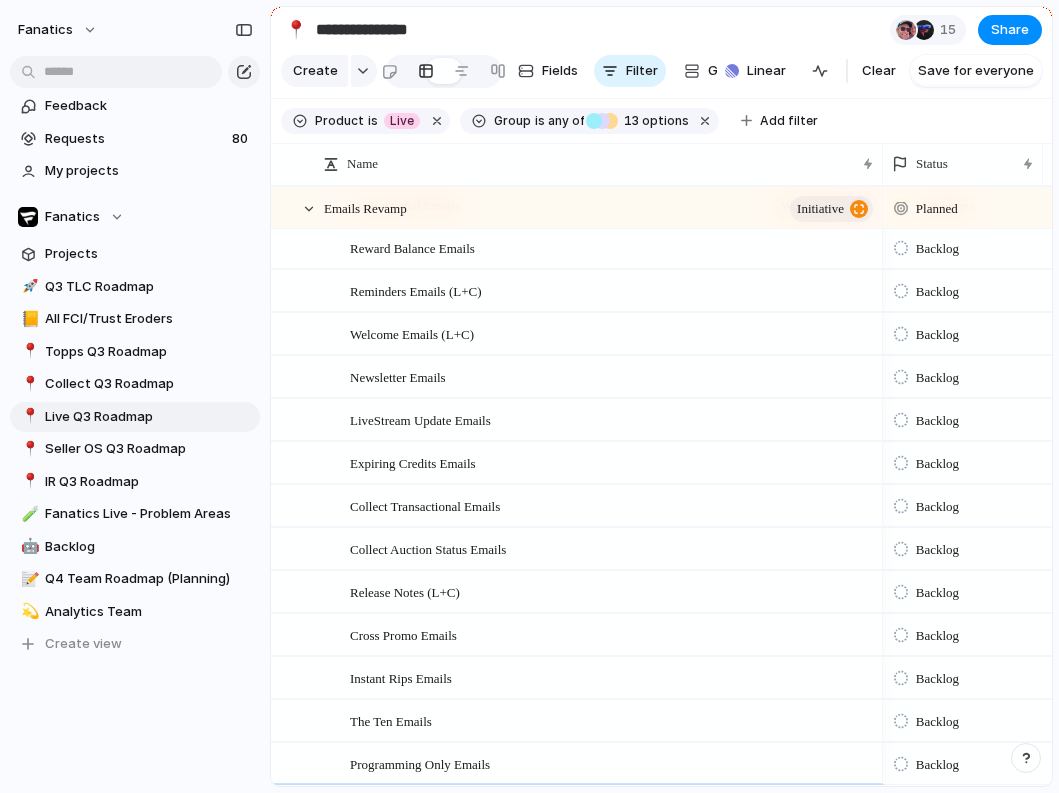scroll, scrollTop: 2454, scrollLeft: 0, axis: vertical 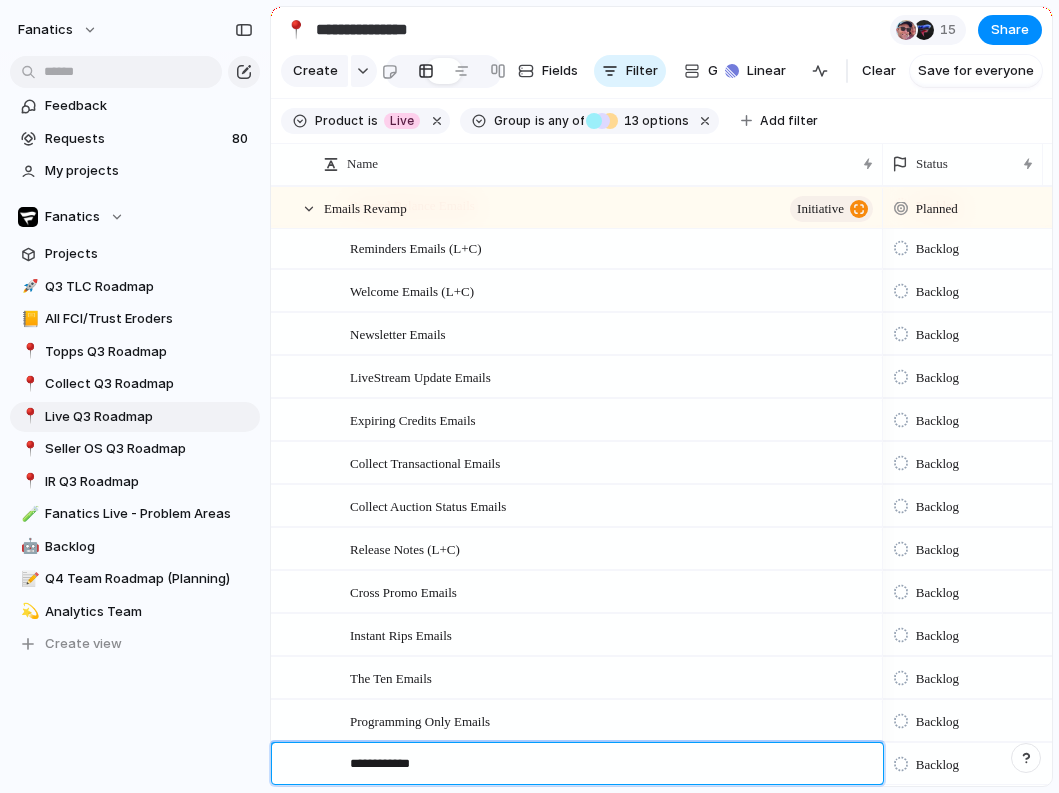 type on "**********" 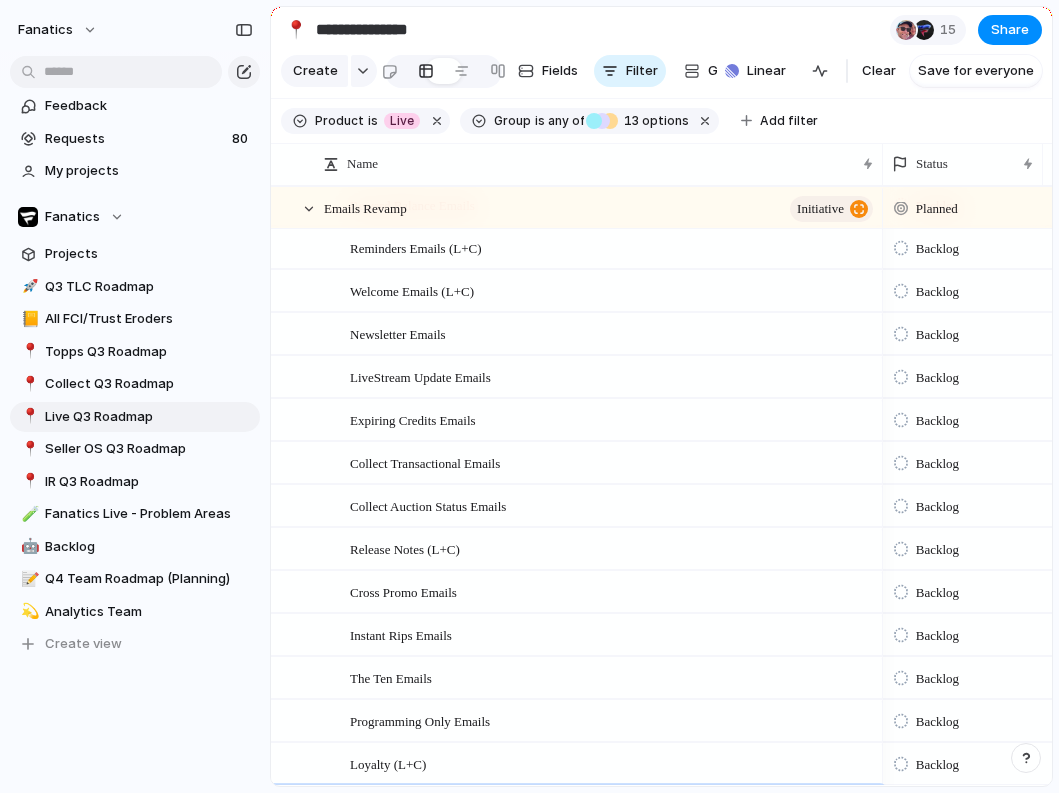 scroll, scrollTop: 2497, scrollLeft: 0, axis: vertical 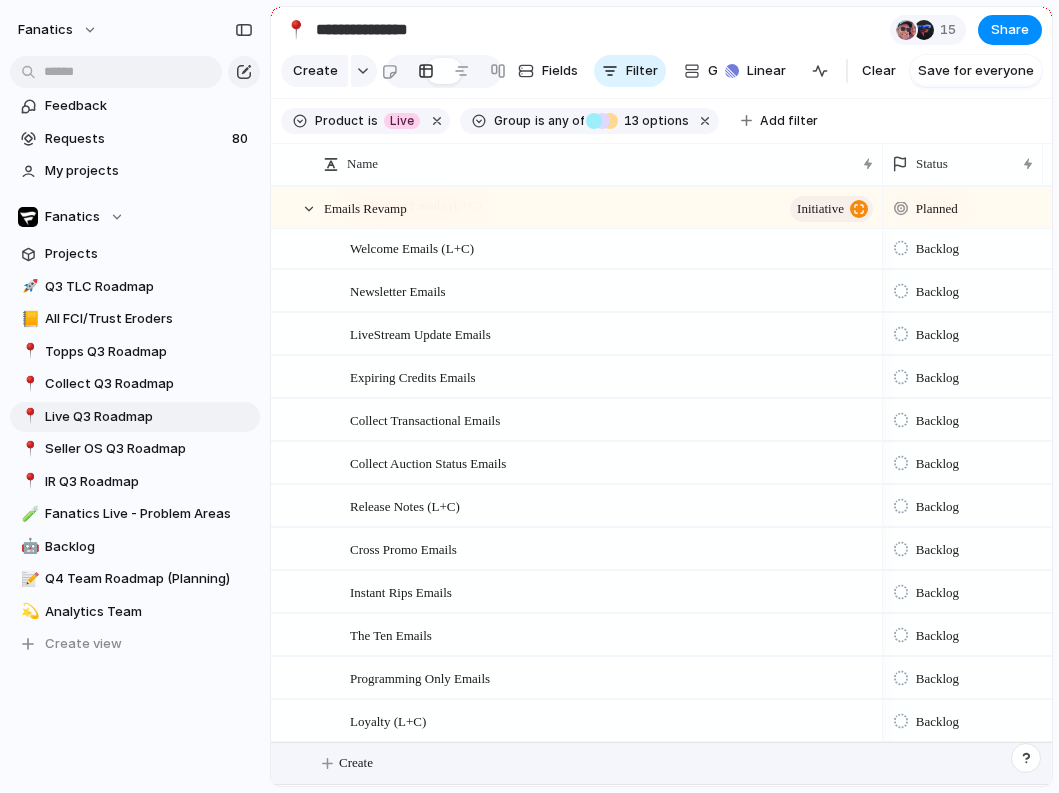 click at bounding box center [901, 248] 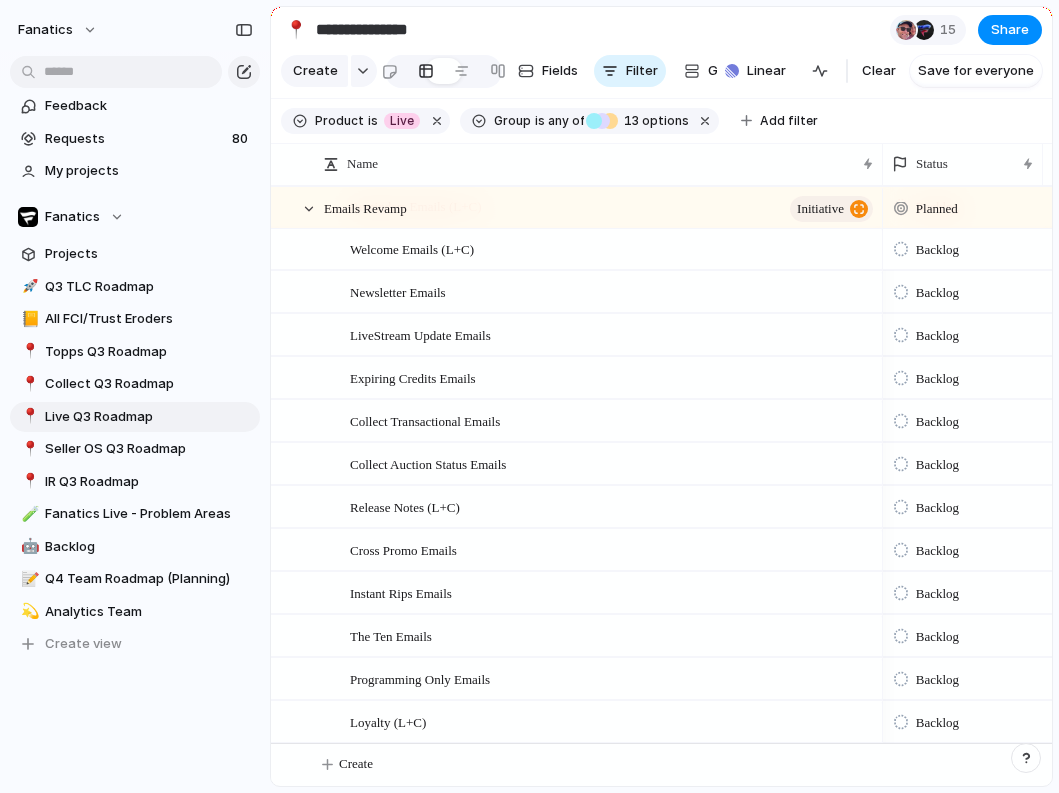 click on "Backlog   Design & Scoping   Ready for Development   Blocked / Paused   In Progress   Completed   Canceled" at bounding box center [529, 396] 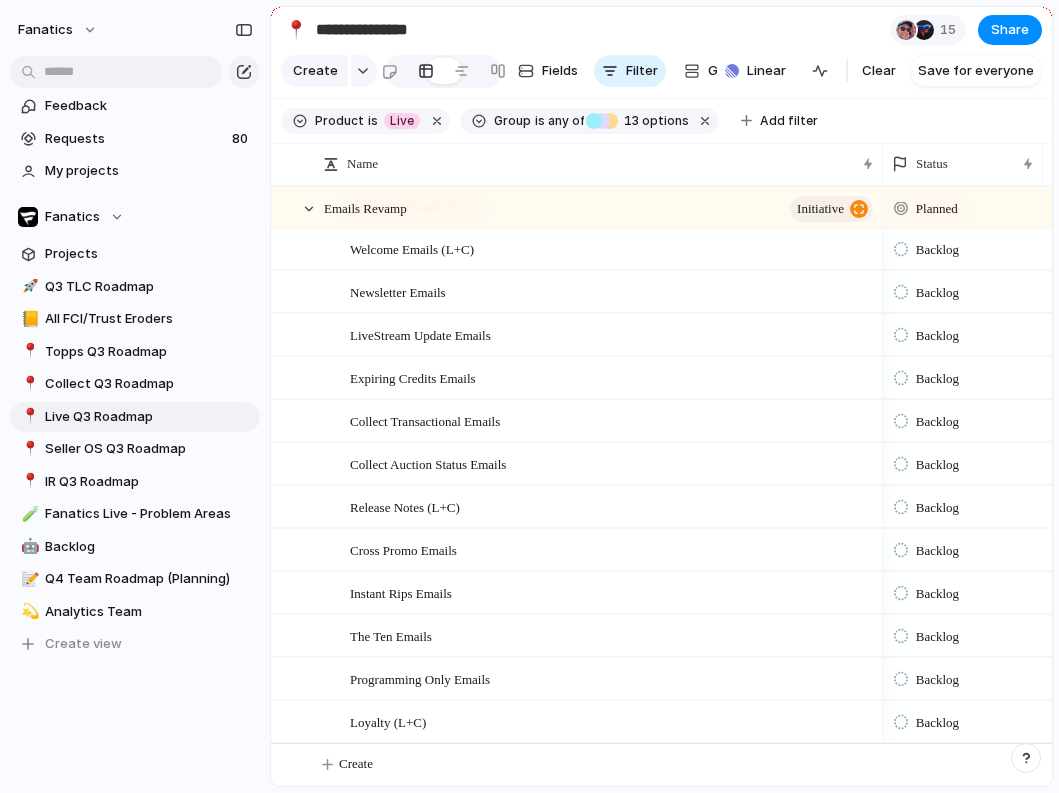 scroll, scrollTop: 0, scrollLeft: 49, axis: horizontal 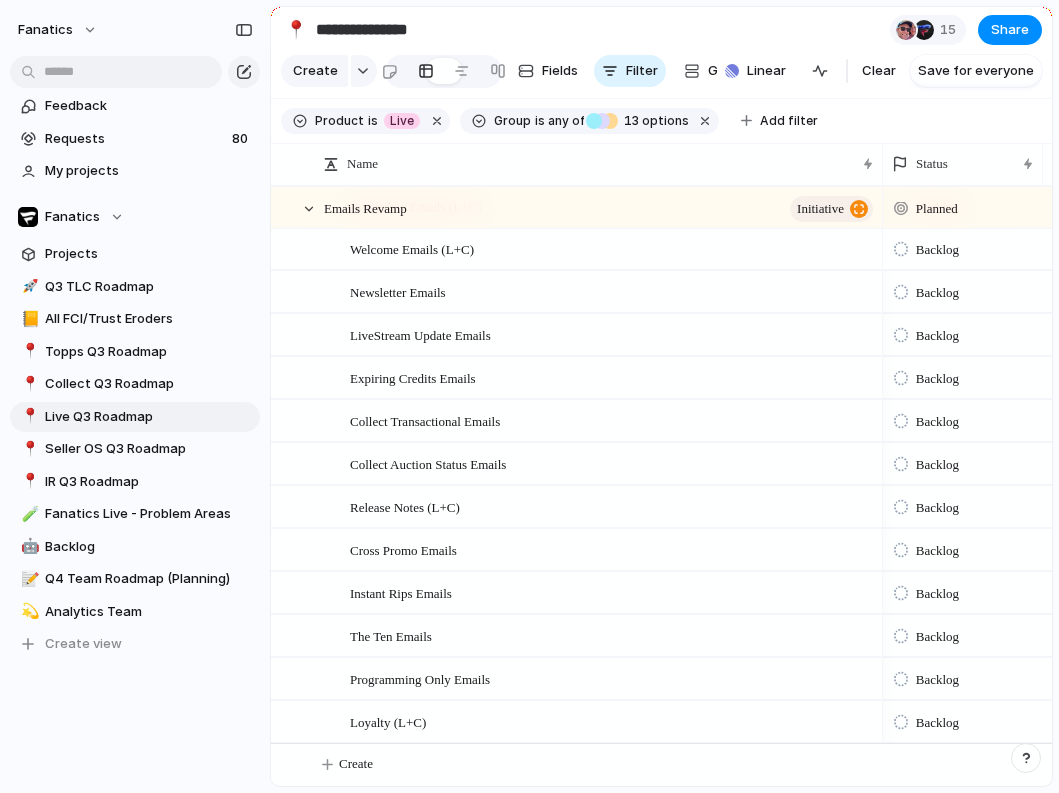 click on "Backlog" at bounding box center [929, 250] 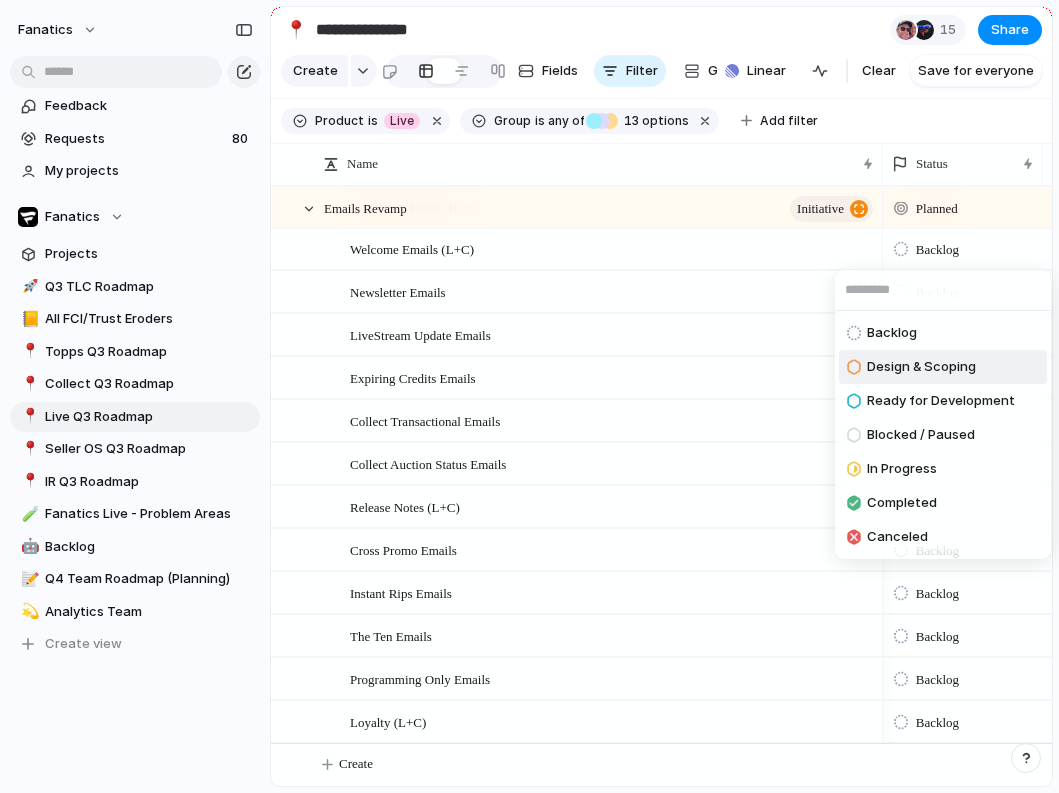 click on "Design & Scoping" at bounding box center (921, 367) 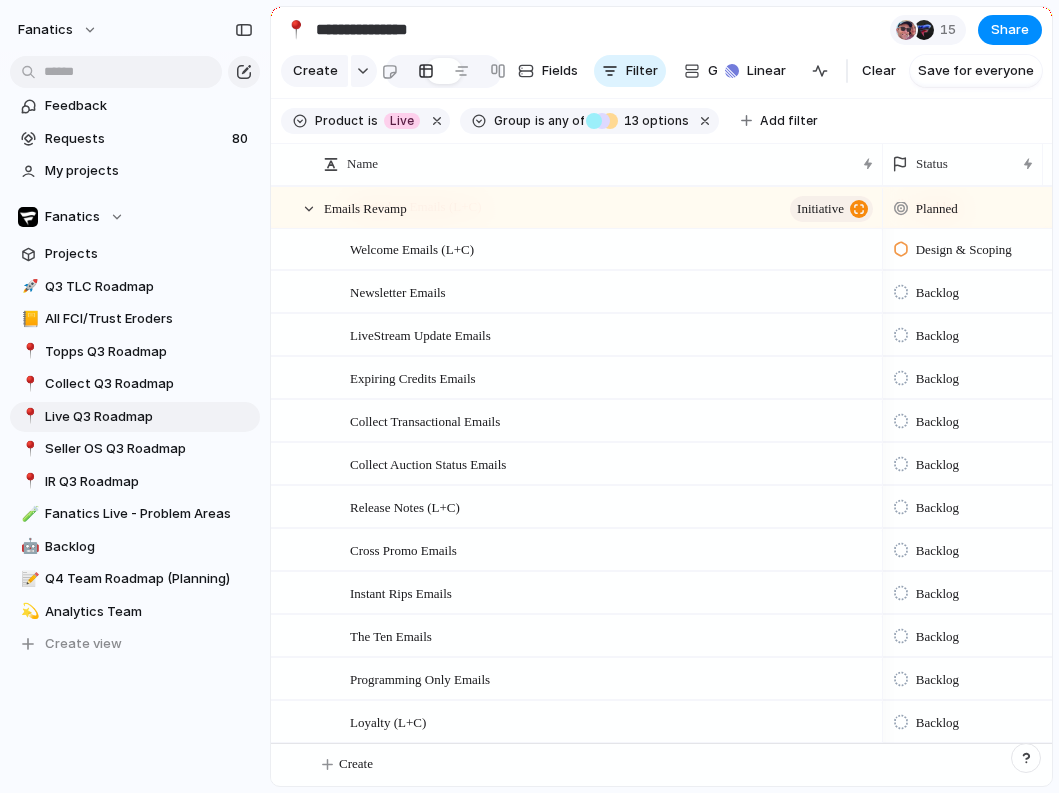 click on "Backlog" at bounding box center [937, 293] 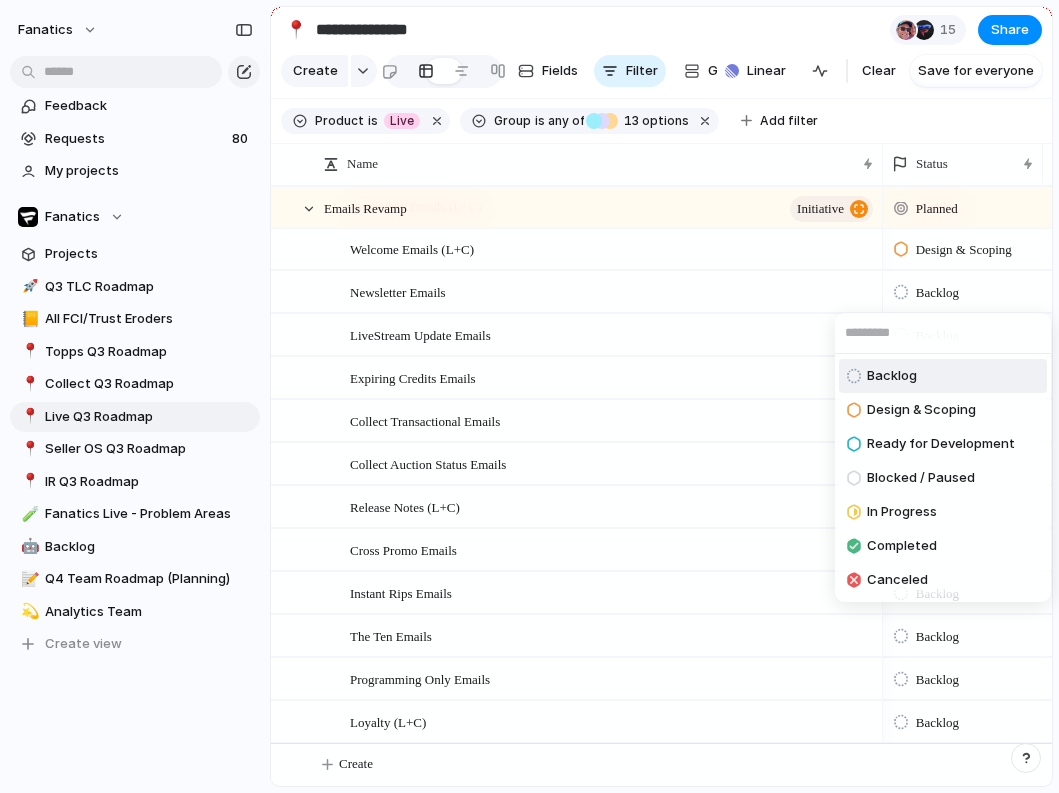 click on "Backlog   Design & Scoping   Ready for Development   Blocked / Paused   In Progress   Completed   Canceled" at bounding box center (529, 396) 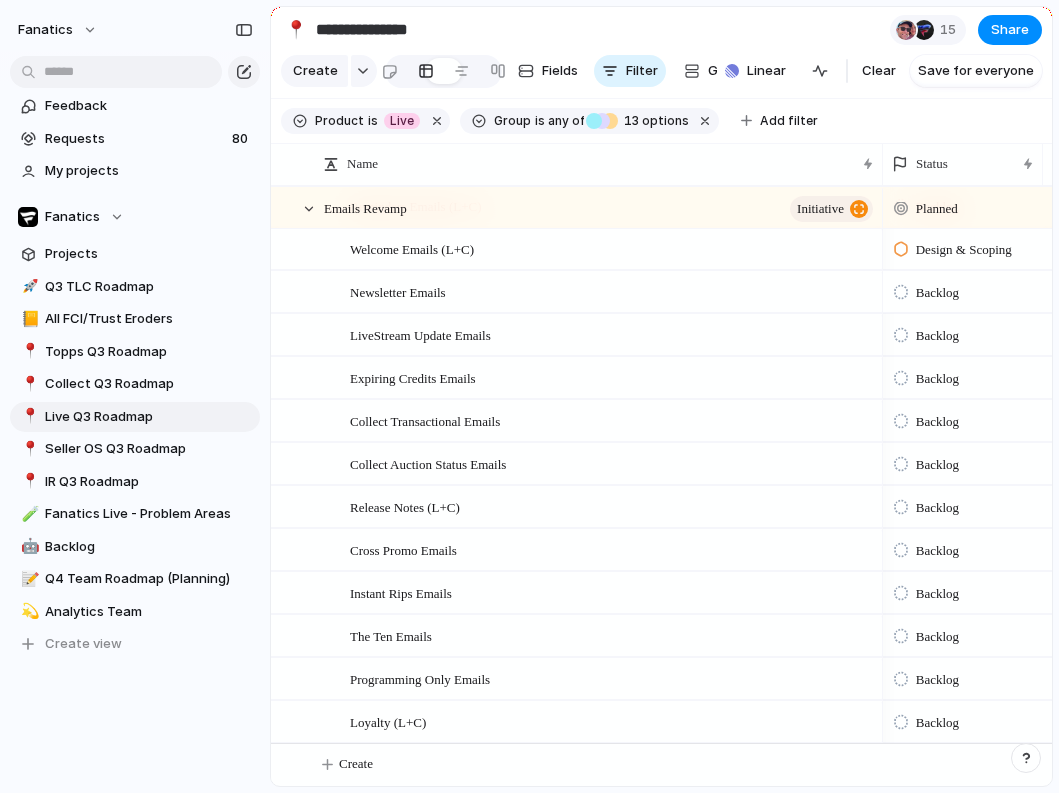 click on "Backlog" at bounding box center [937, 293] 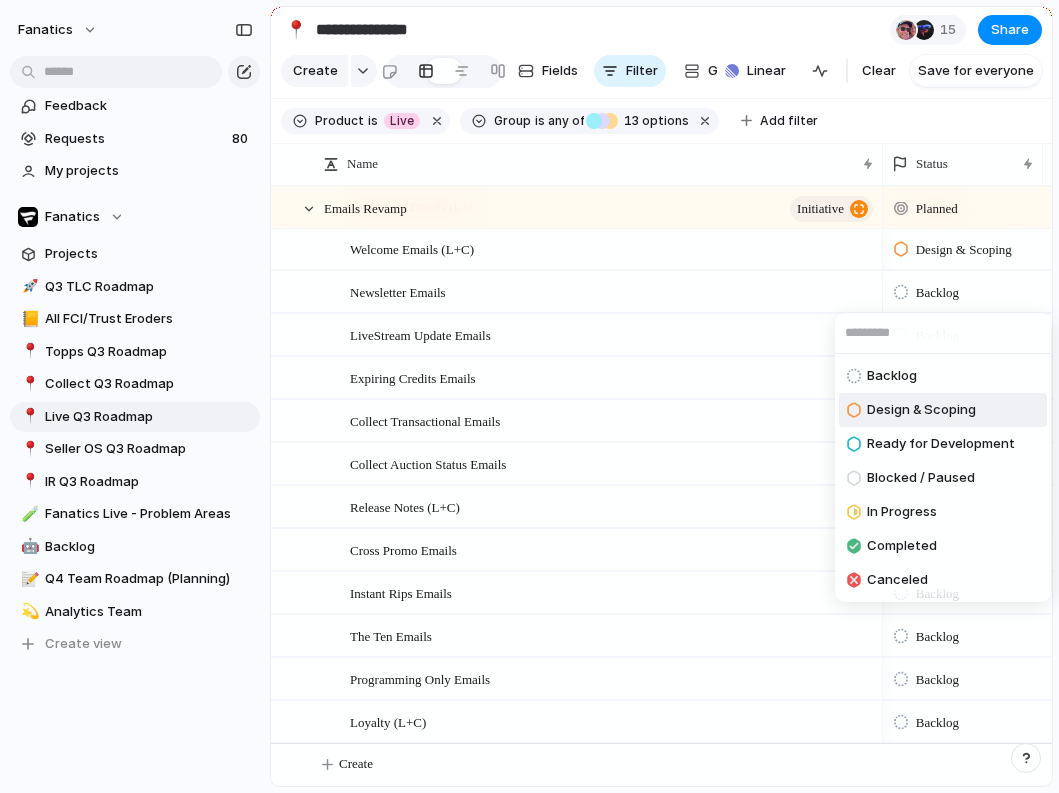 click on "Design & Scoping" at bounding box center [921, 410] 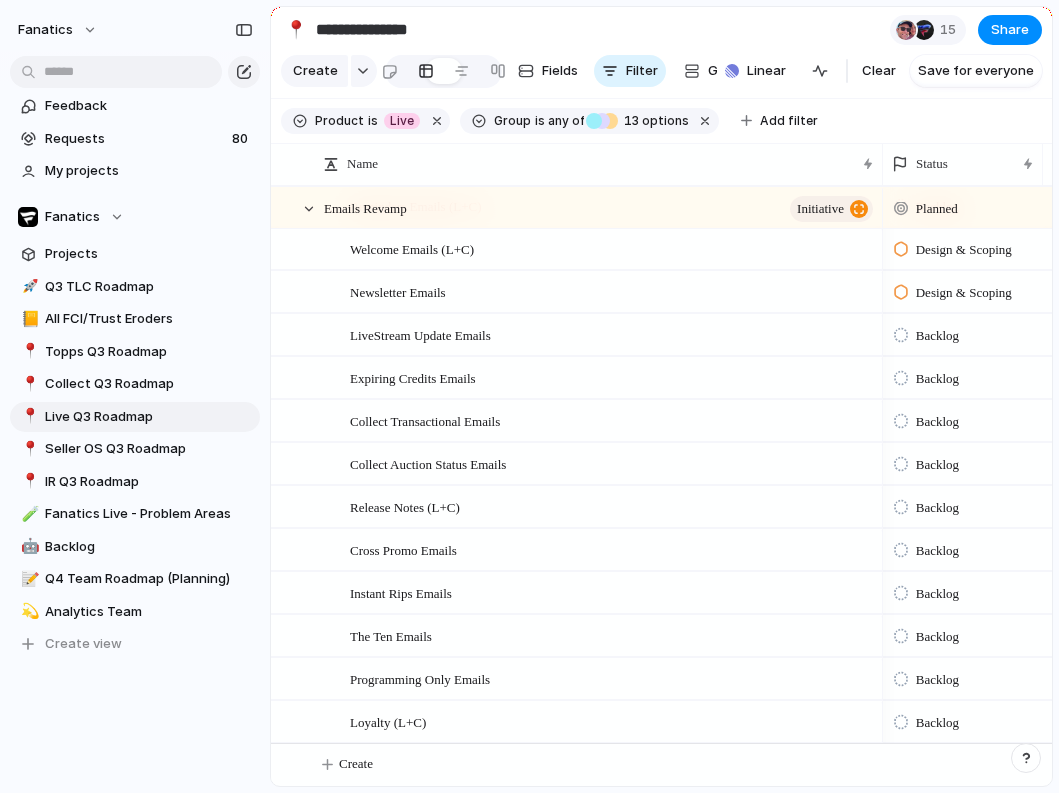 click on "Backlog" at bounding box center [937, 336] 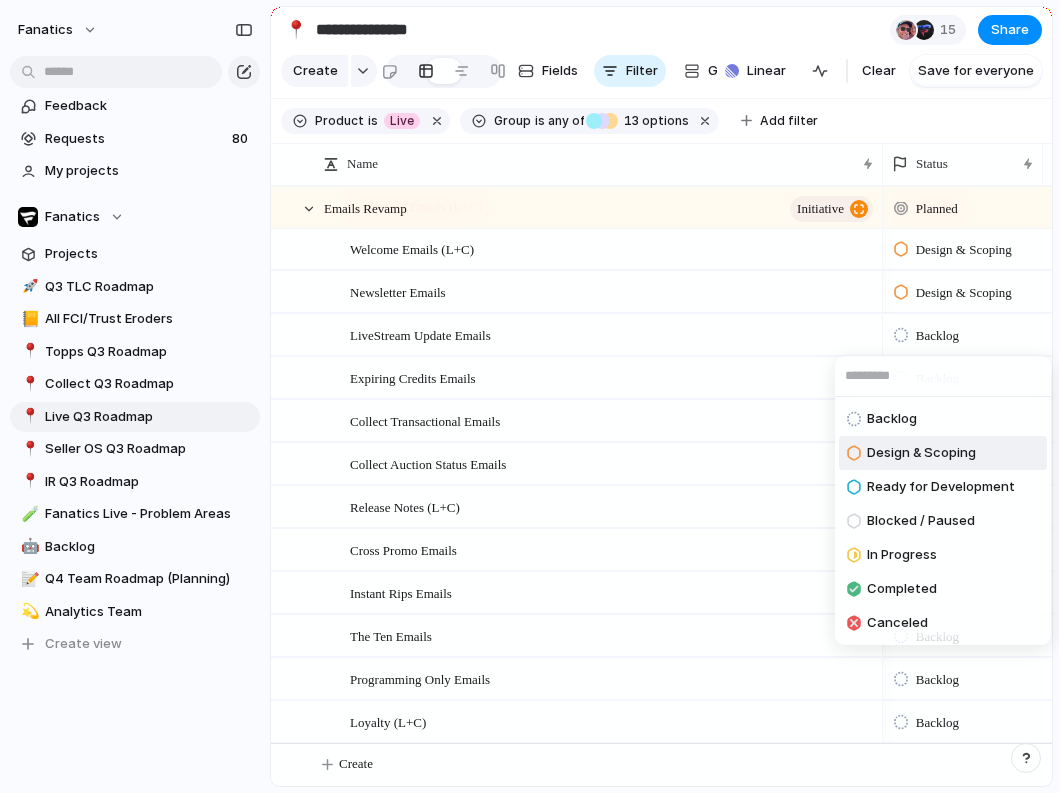 click on "Design & Scoping" at bounding box center (921, 453) 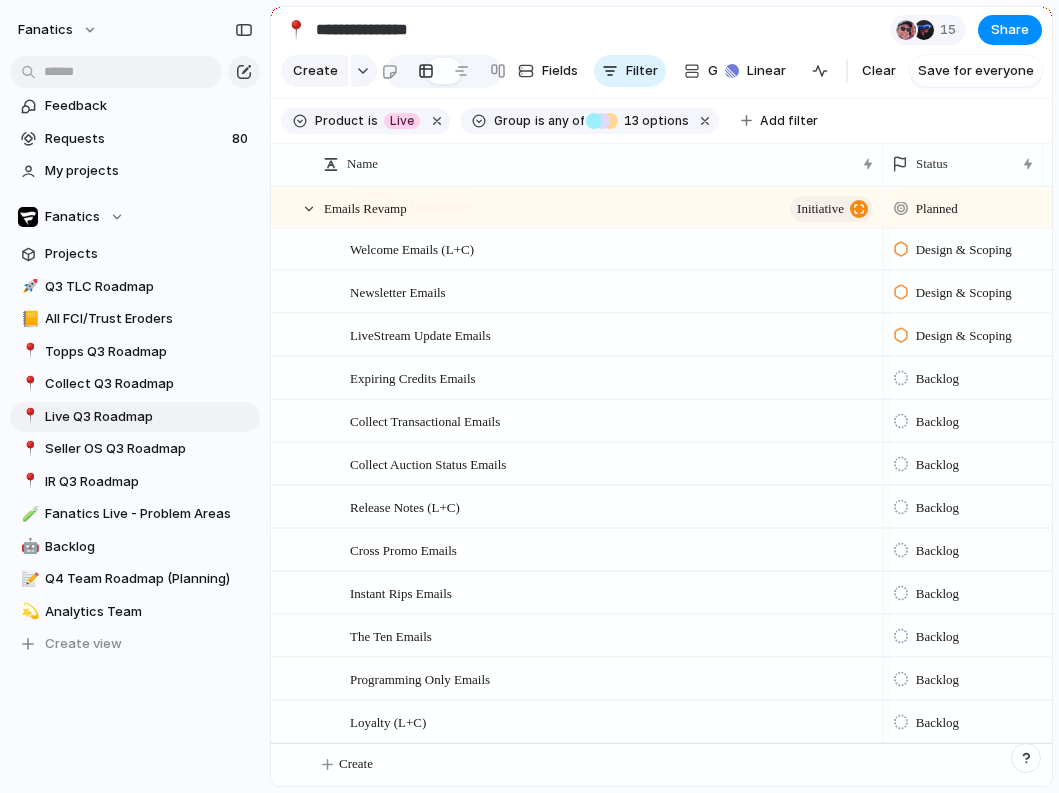 click on "Backlog" at bounding box center [937, 379] 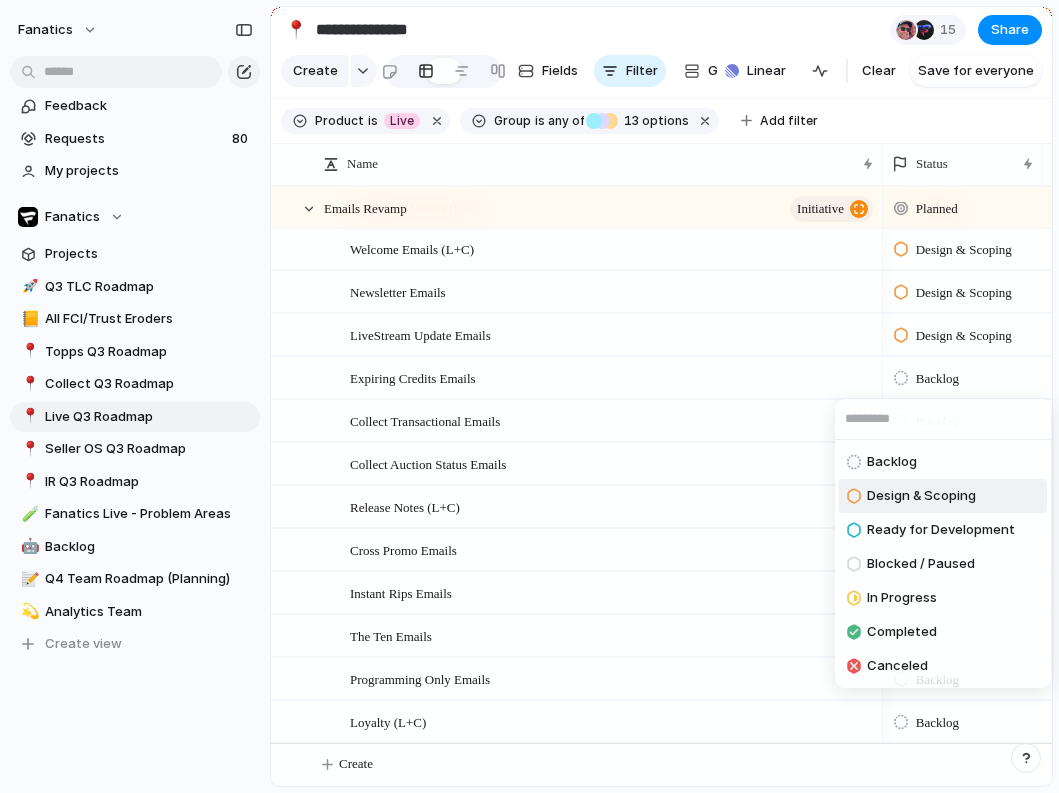click on "Design & Scoping" at bounding box center [943, 496] 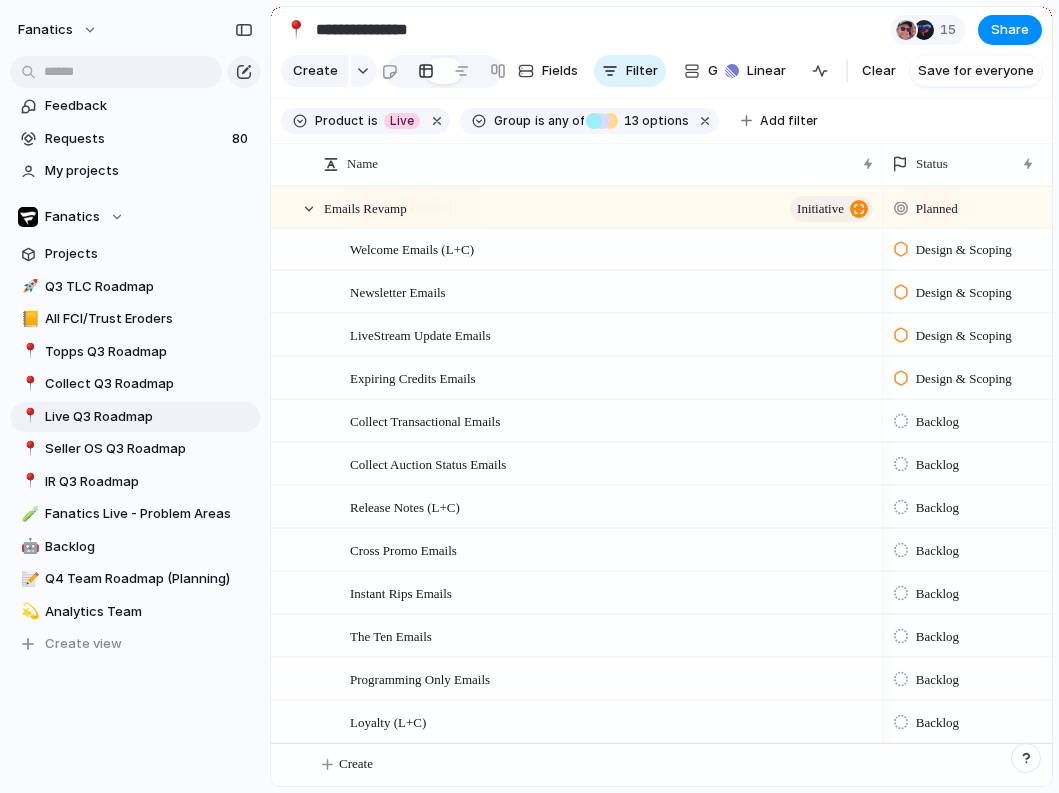 click on "Backlog" at bounding box center (937, 422) 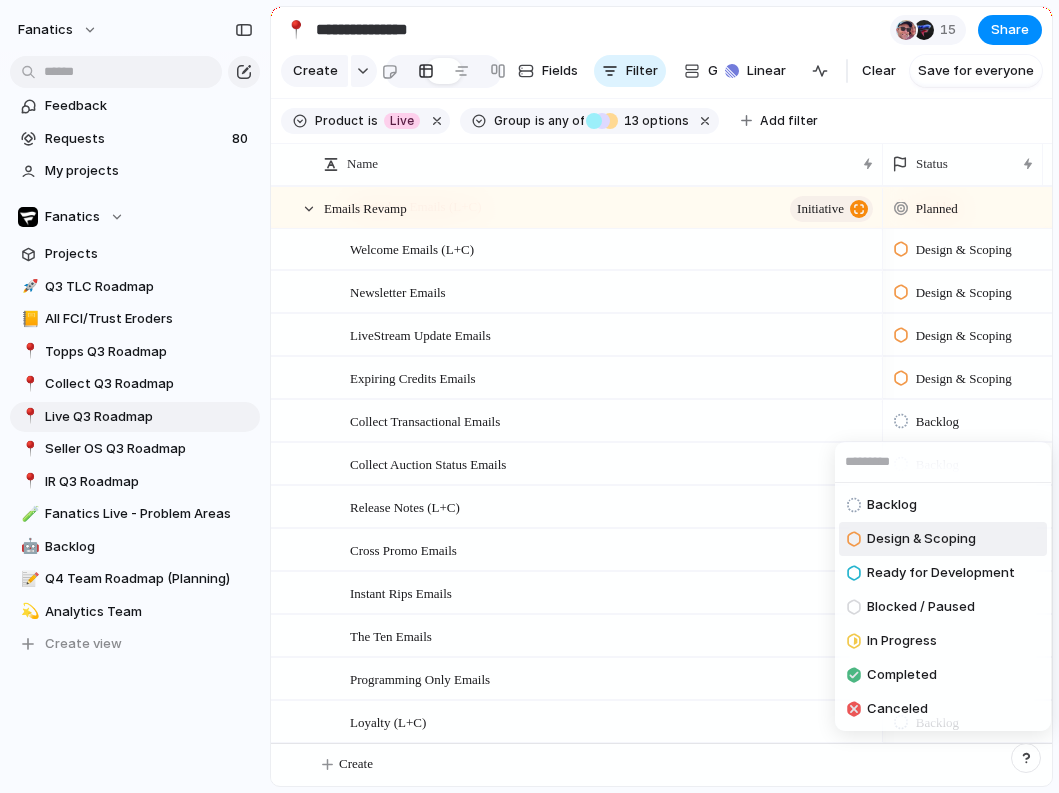 click on "Design & Scoping" at bounding box center [921, 539] 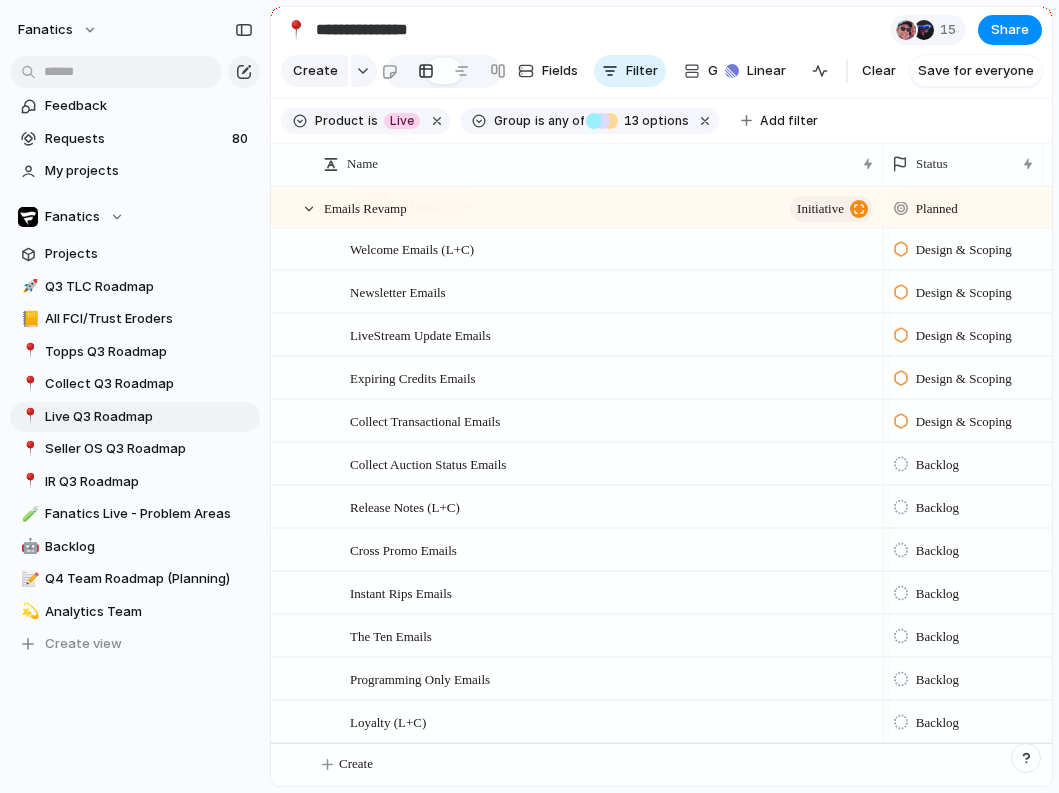 click on "Backlog" at bounding box center [937, 465] 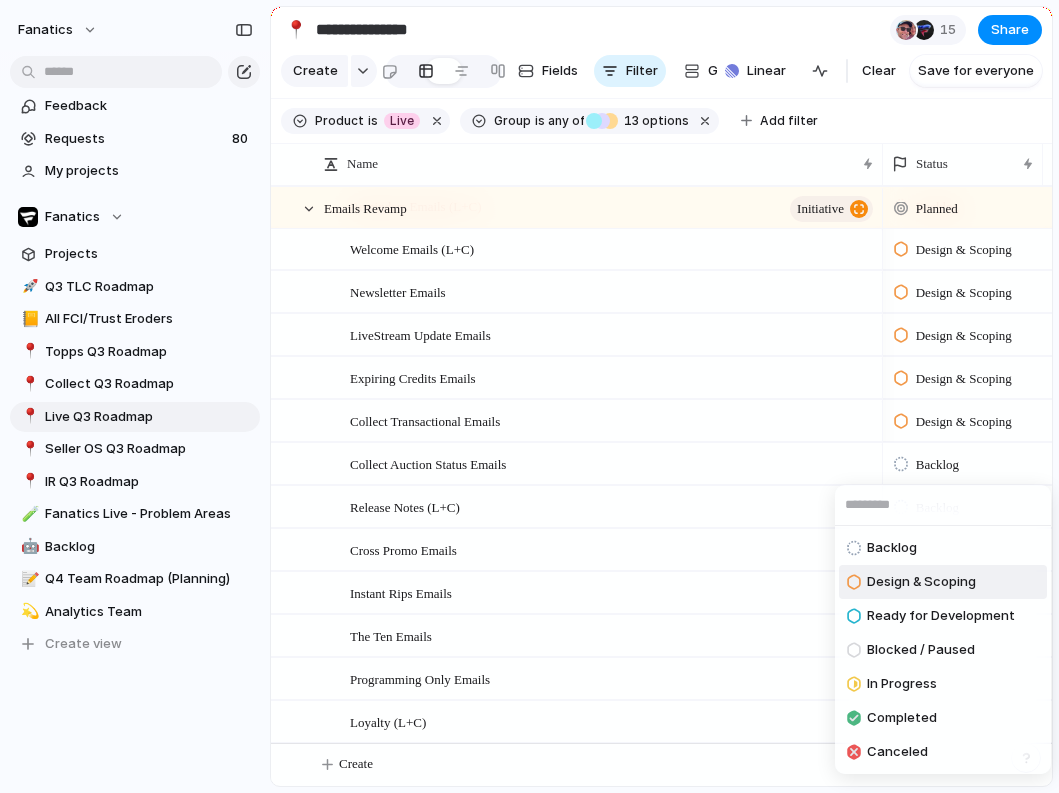 click on "Design & Scoping" at bounding box center (921, 582) 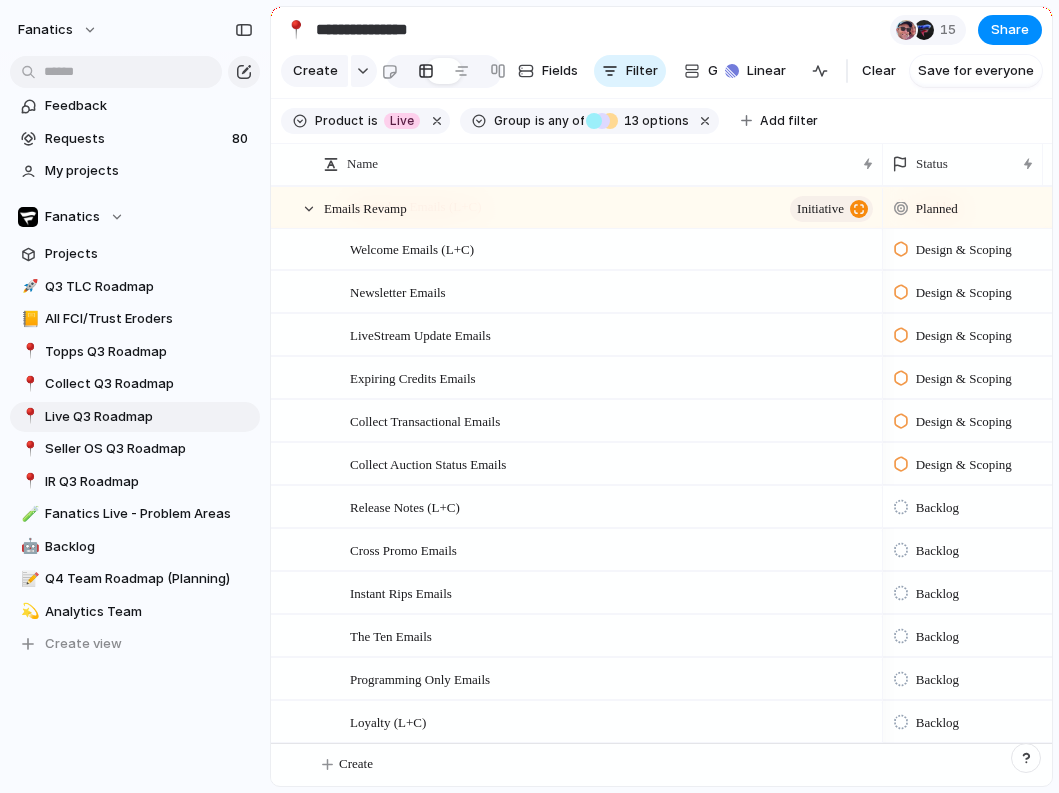 click on "Backlog" at bounding box center (937, 508) 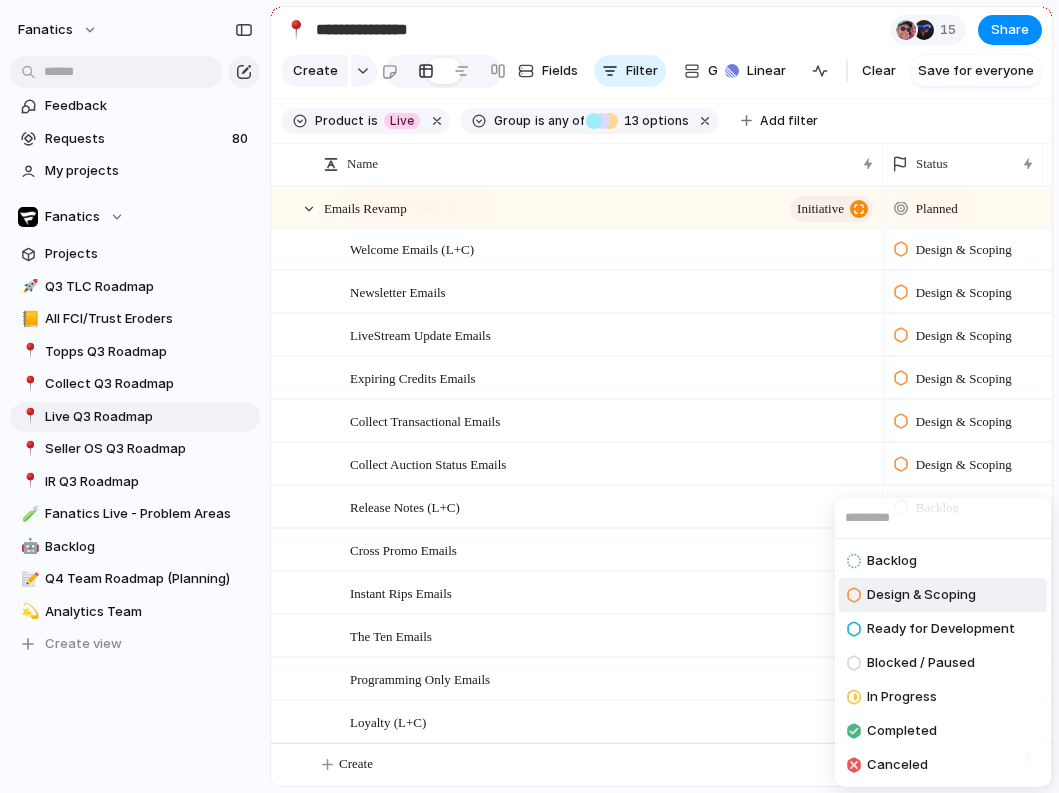 click on "Design & Scoping" at bounding box center (921, 595) 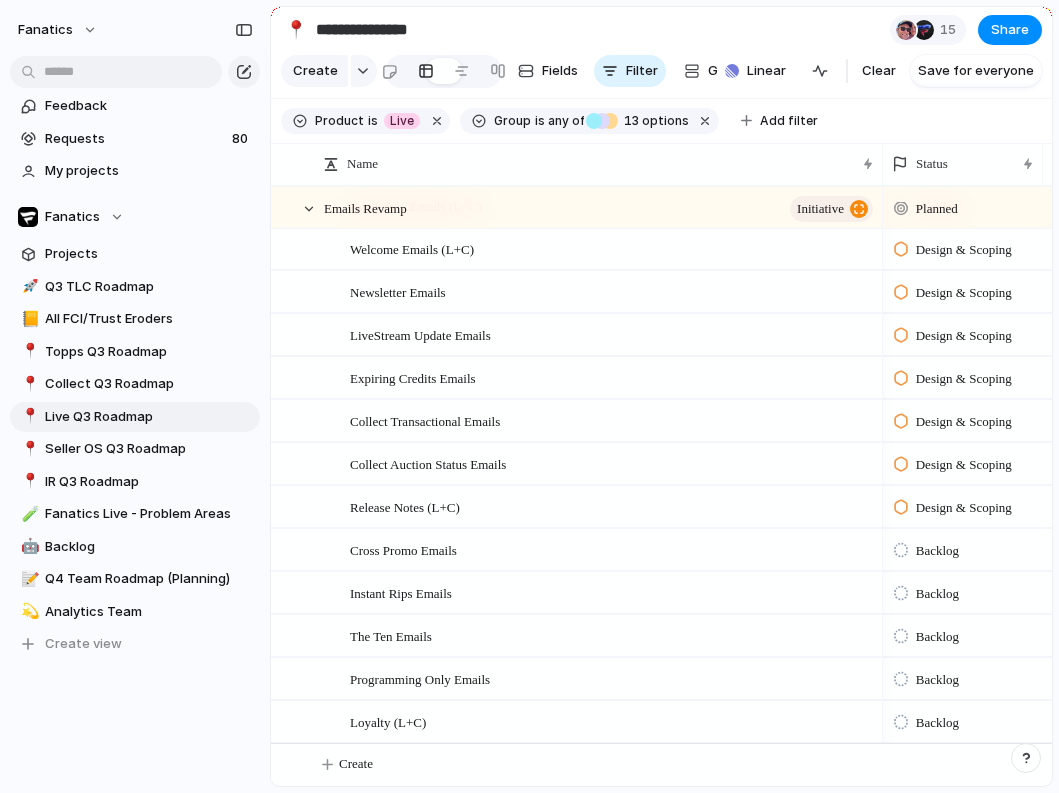 click on "Backlog" at bounding box center (937, 551) 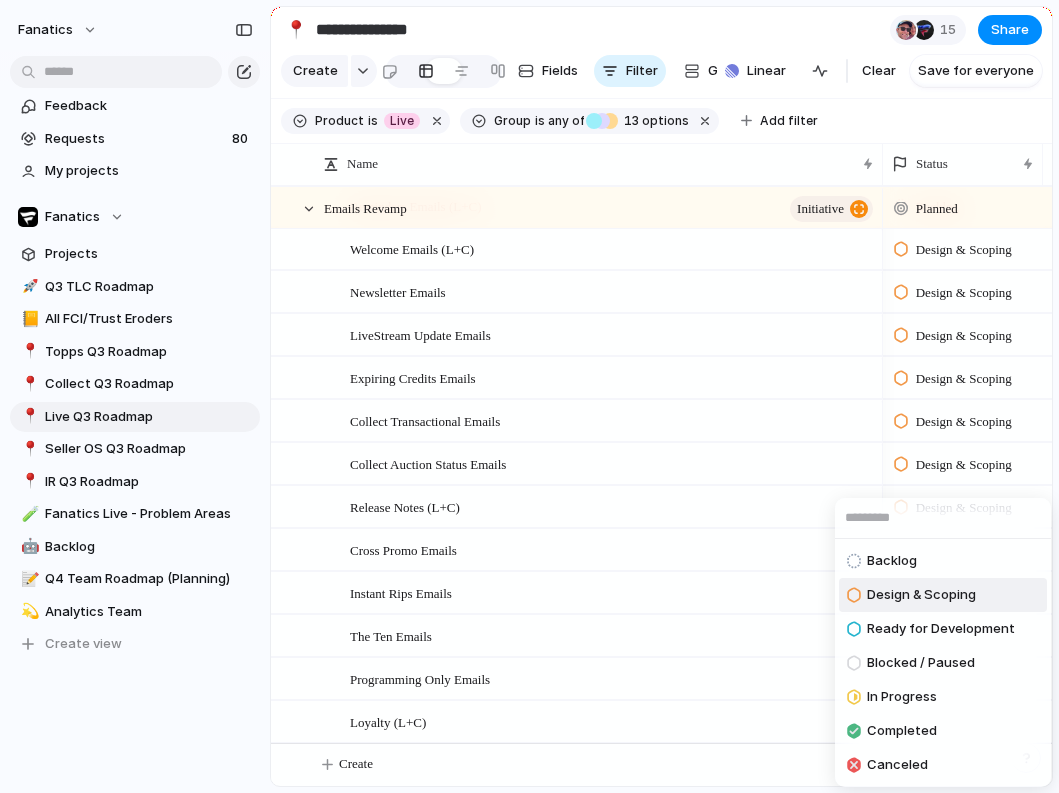 click on "Design & Scoping" at bounding box center (921, 595) 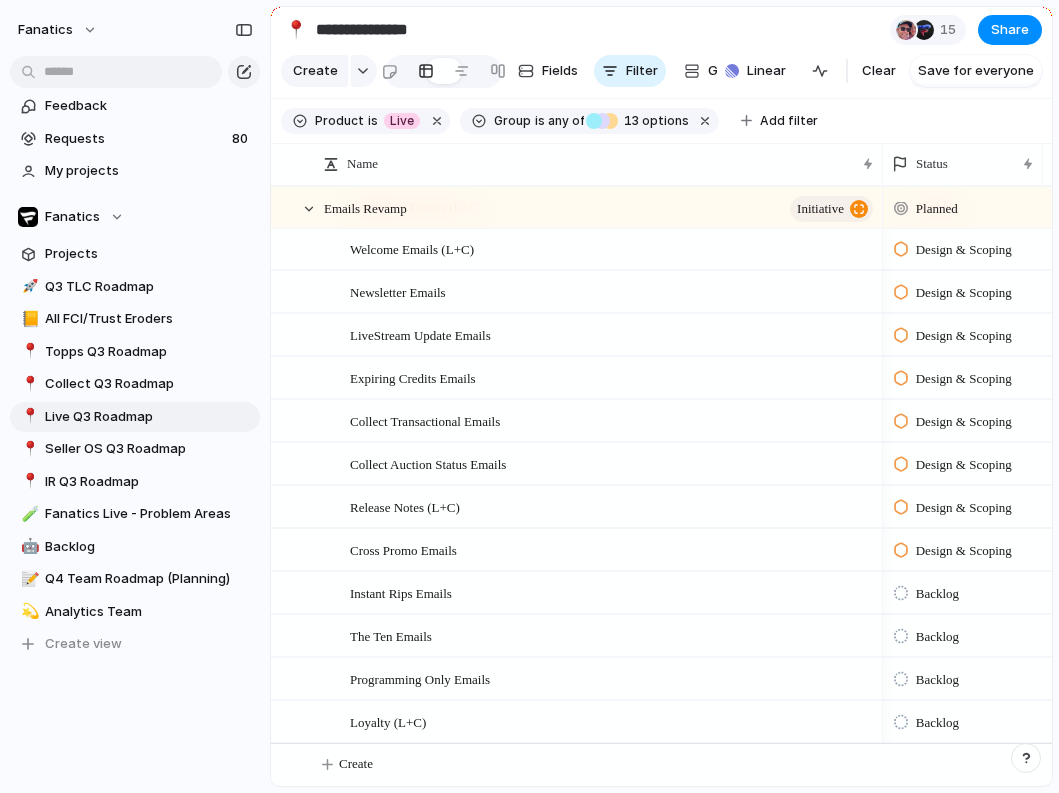 click on "Backlog" at bounding box center [937, 594] 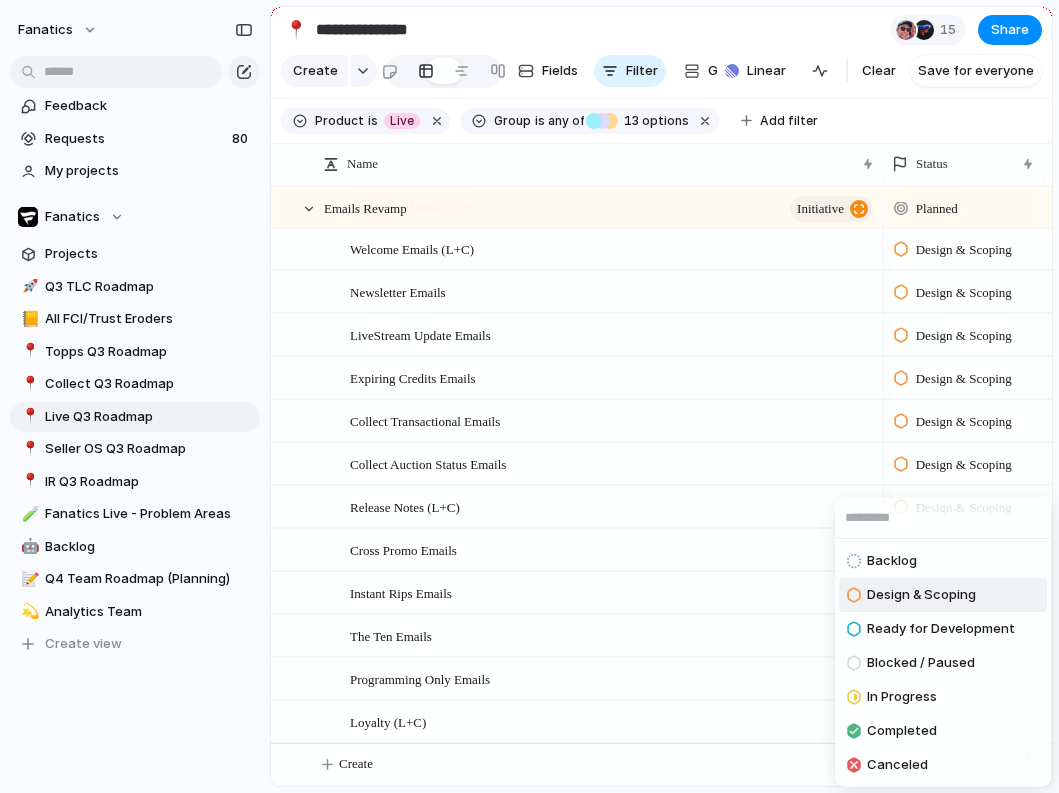 click on "Design & Scoping" at bounding box center (921, 595) 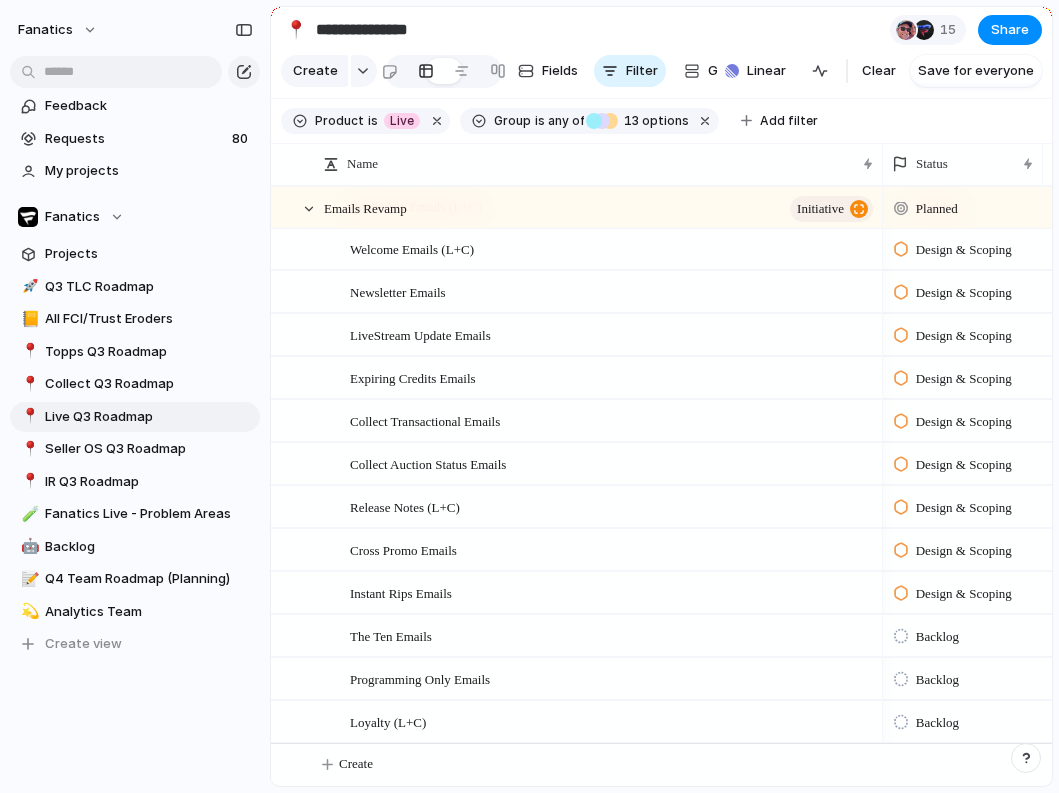 click on "Backlog" at bounding box center (937, 637) 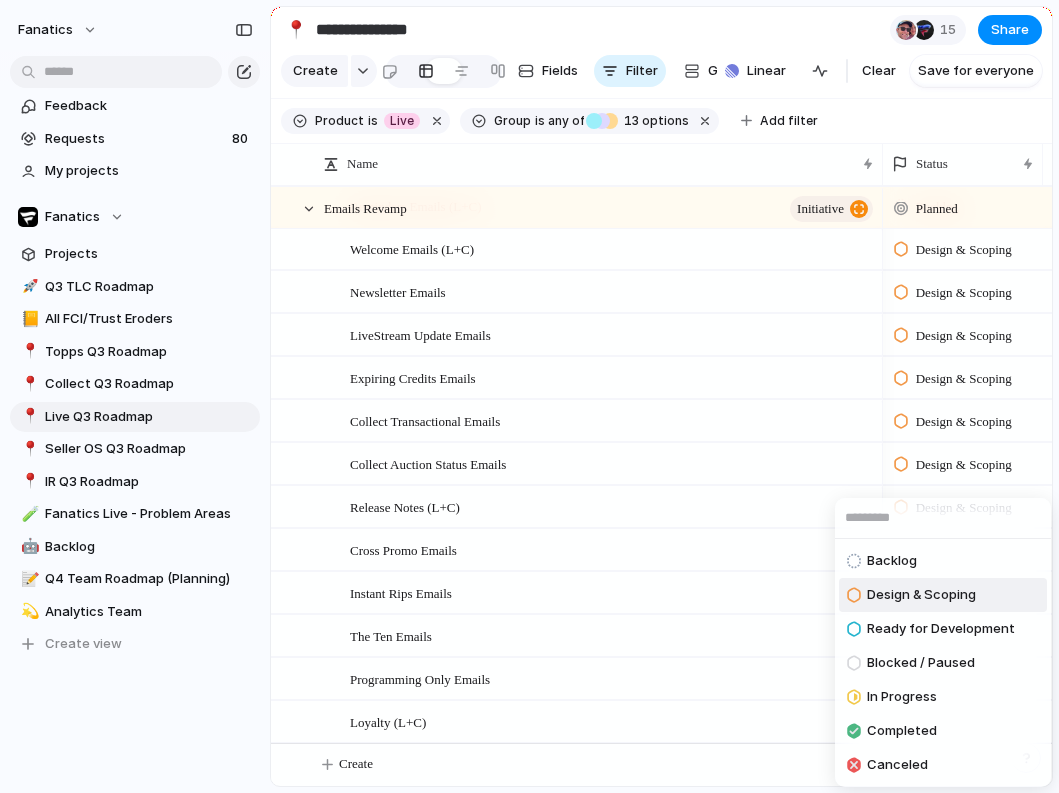 click on "Design & Scoping" at bounding box center [921, 595] 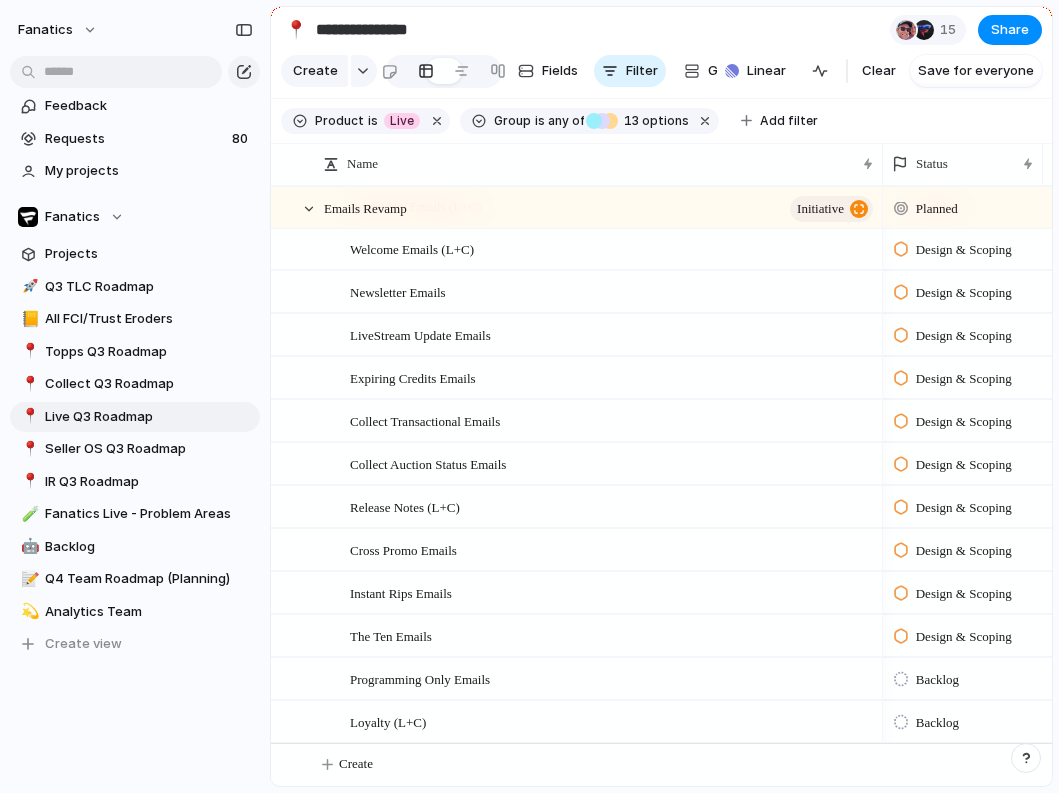 scroll, scrollTop: 2497, scrollLeft: 0, axis: vertical 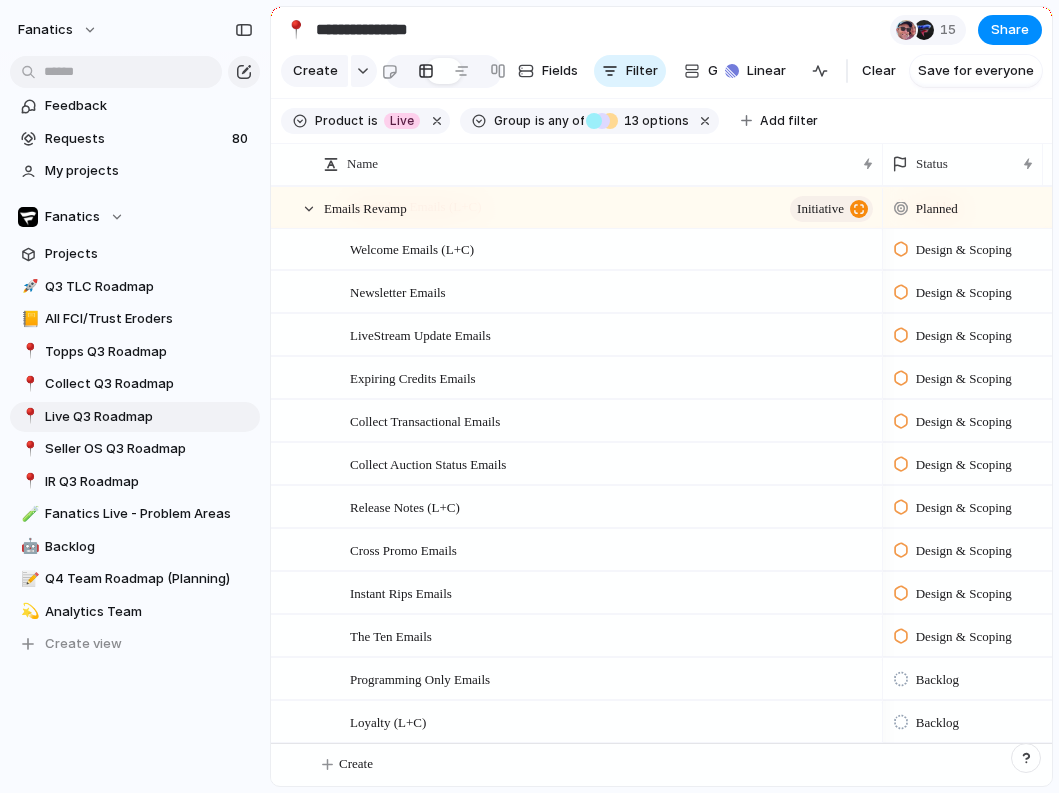 click on "Backlog" at bounding box center (937, 680) 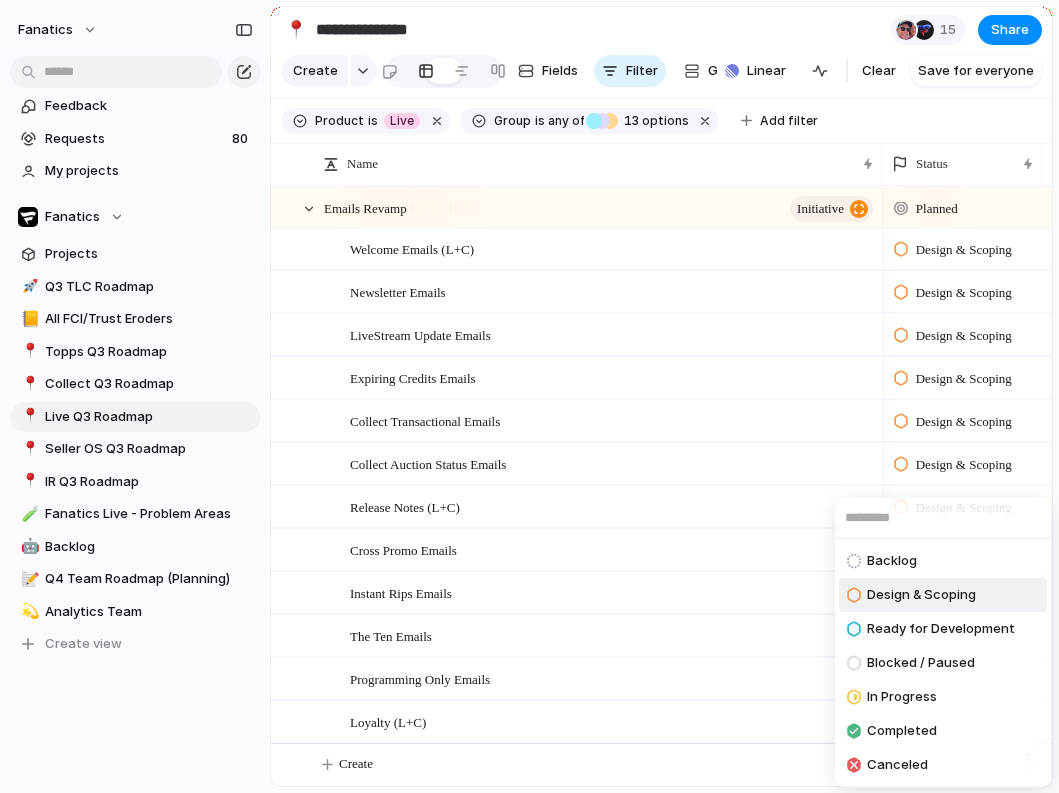 click on "Design & Scoping" at bounding box center (921, 595) 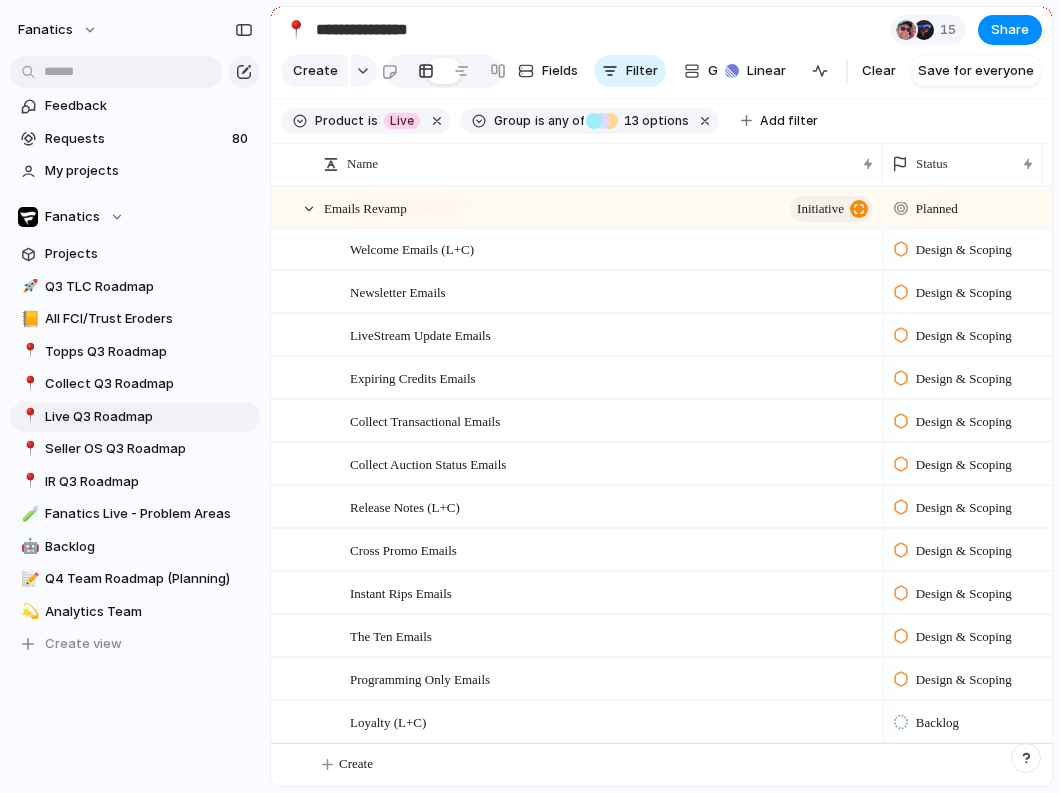 click on "Backlog" at bounding box center [937, 723] 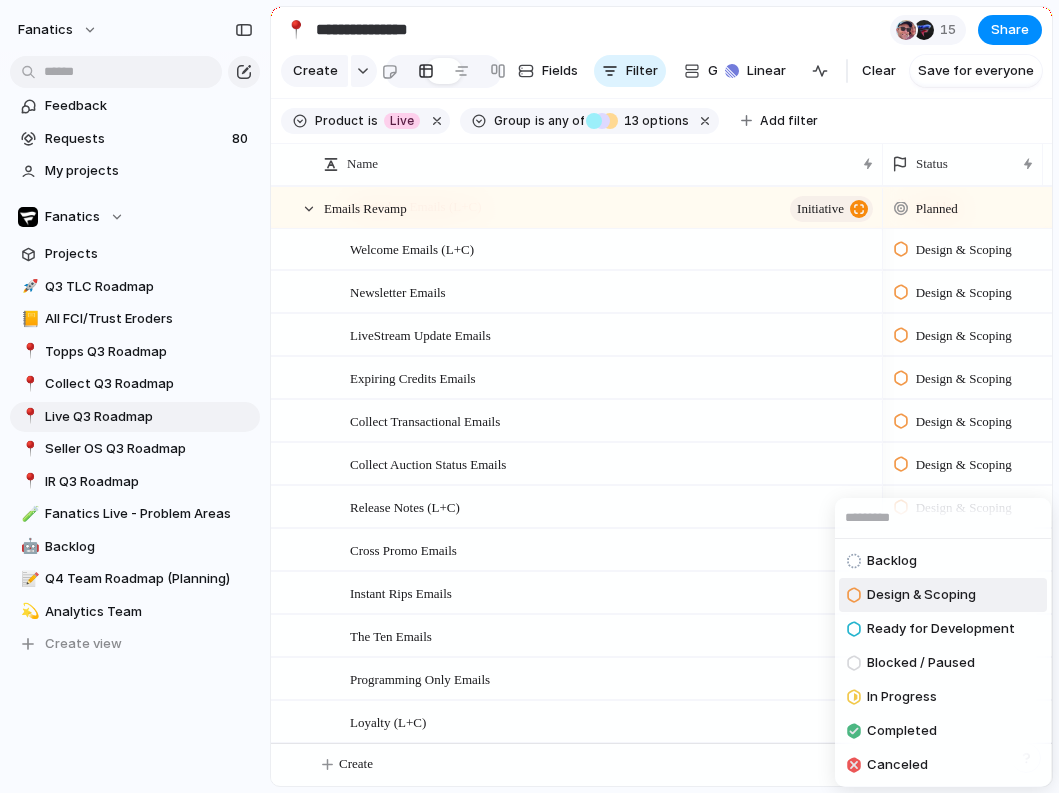 click on "Design & Scoping" at bounding box center [921, 595] 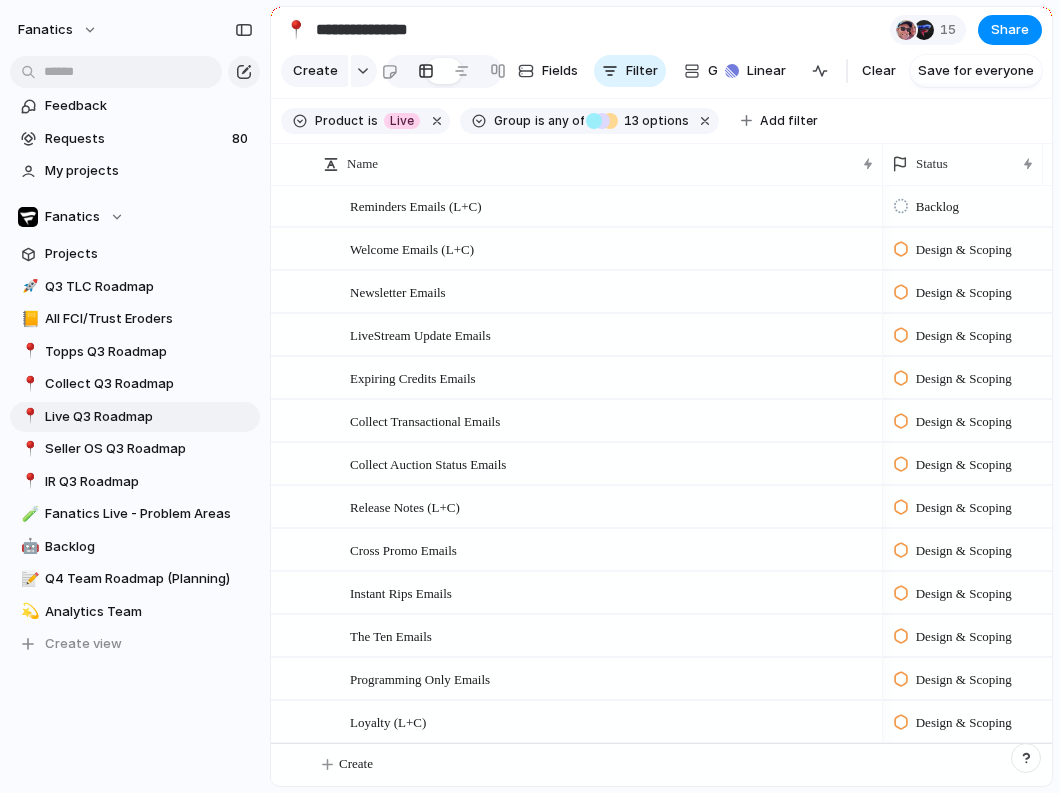 scroll, scrollTop: 1507, scrollLeft: 0, axis: vertical 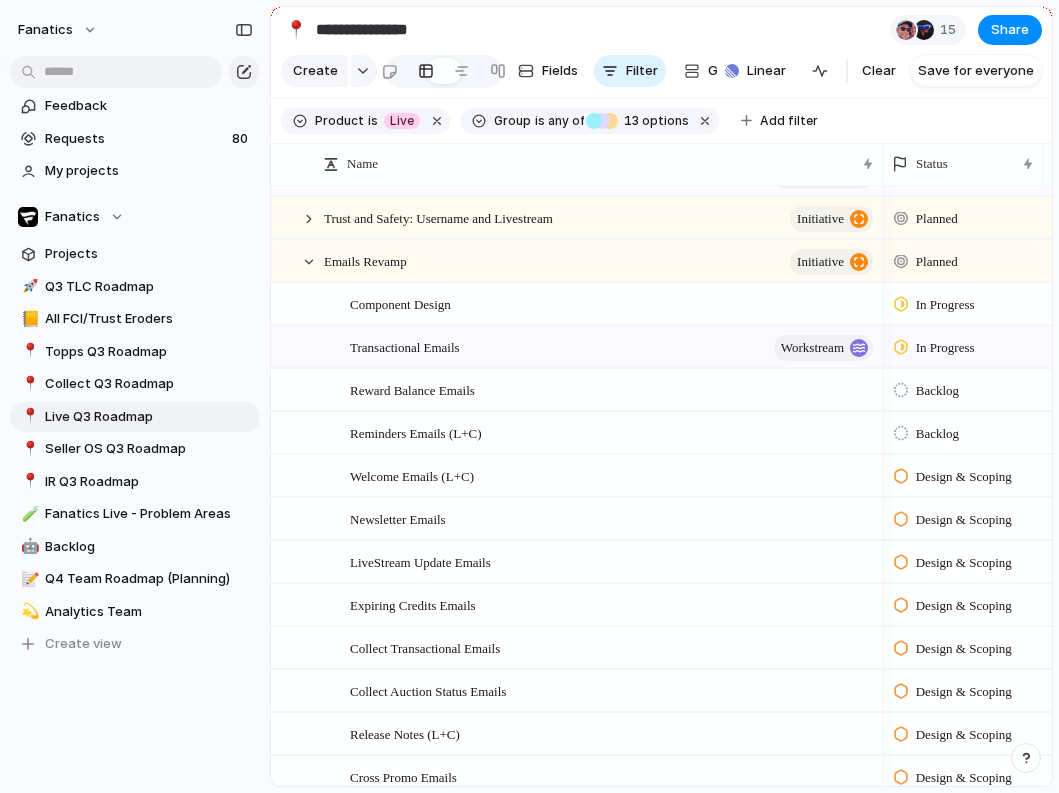 click on "Backlog" at bounding box center (937, 434) 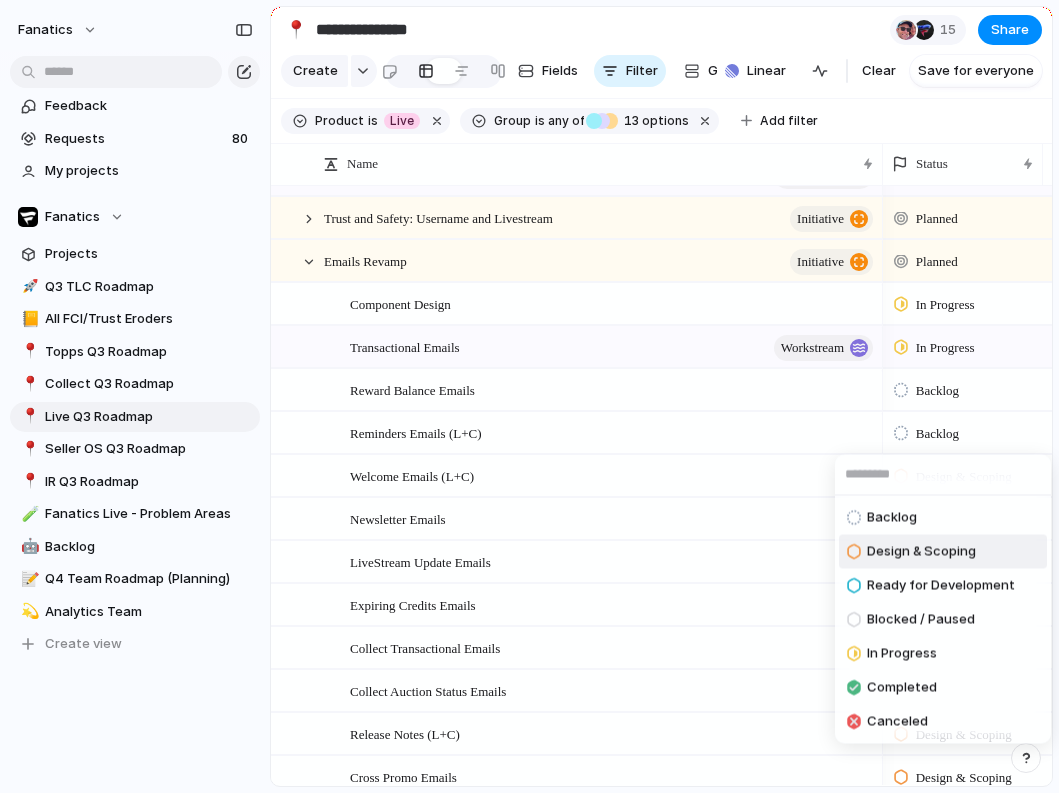 click on "Design & Scoping" at bounding box center [921, 552] 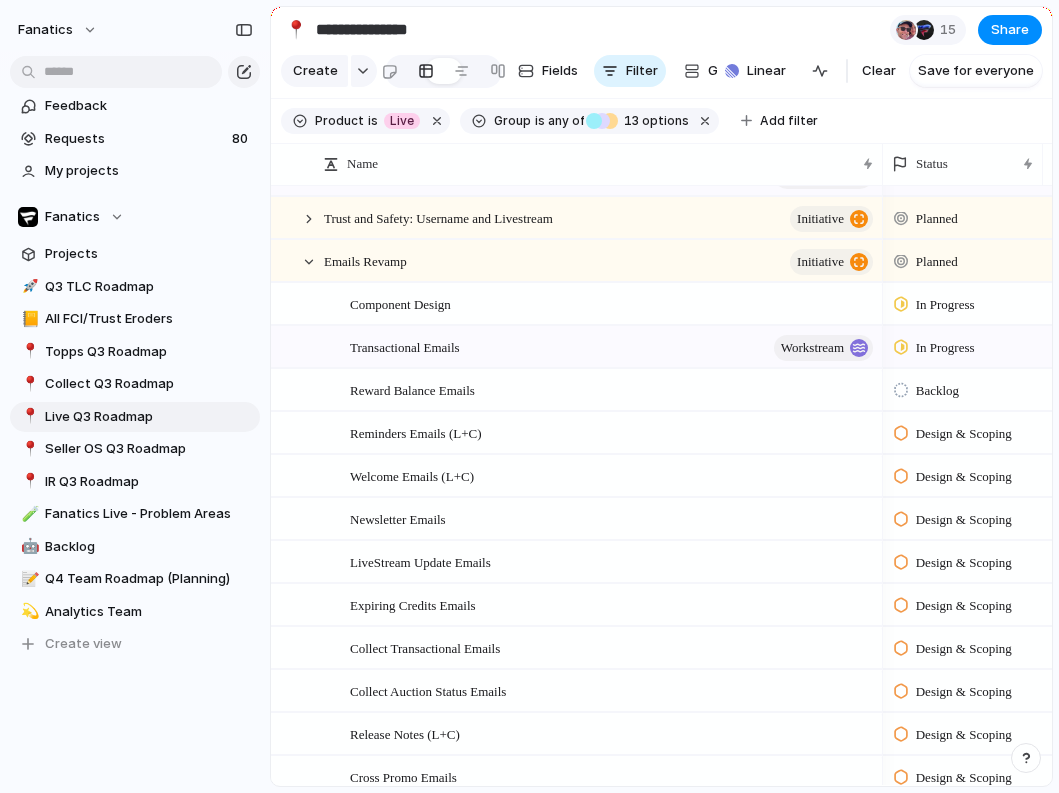 click on "Backlog" at bounding box center [937, 391] 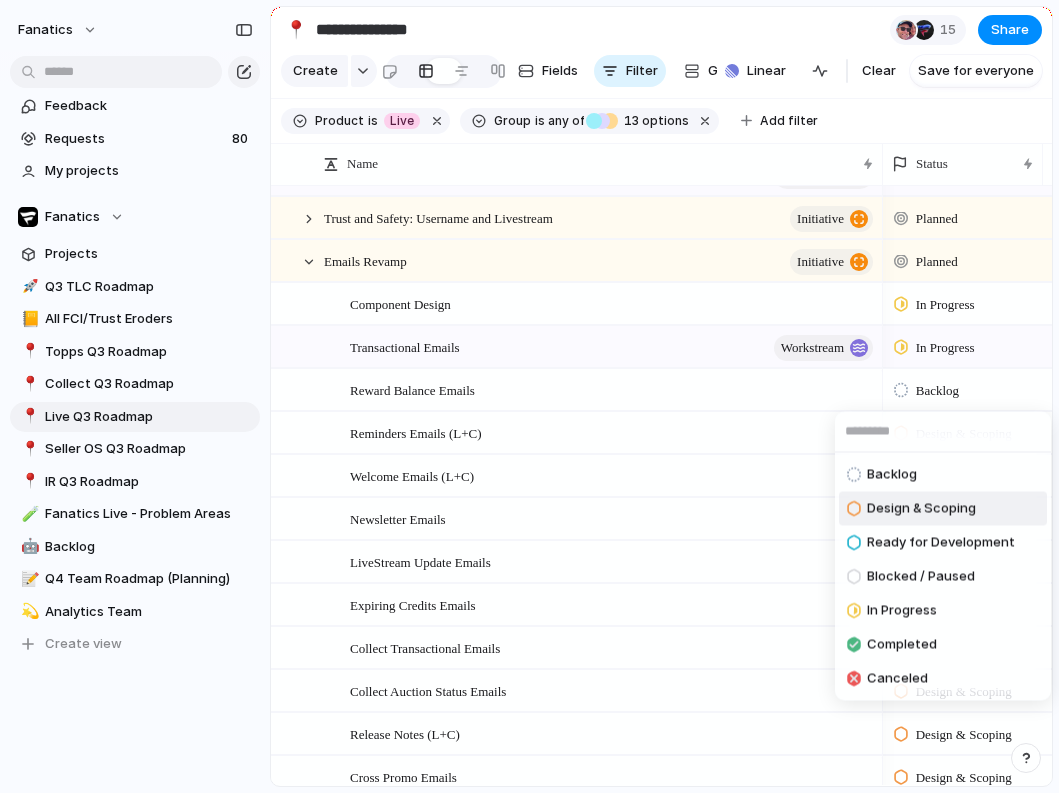 click on "Design & Scoping" at bounding box center (921, 509) 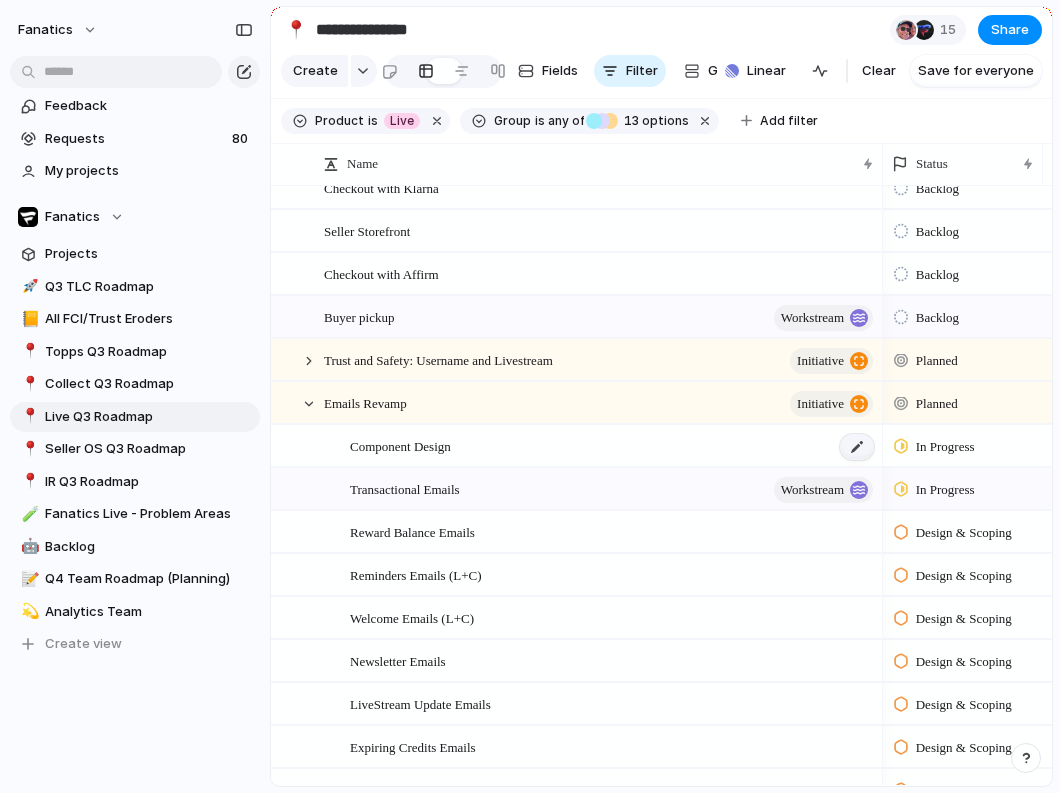 click at bounding box center (857, 447) 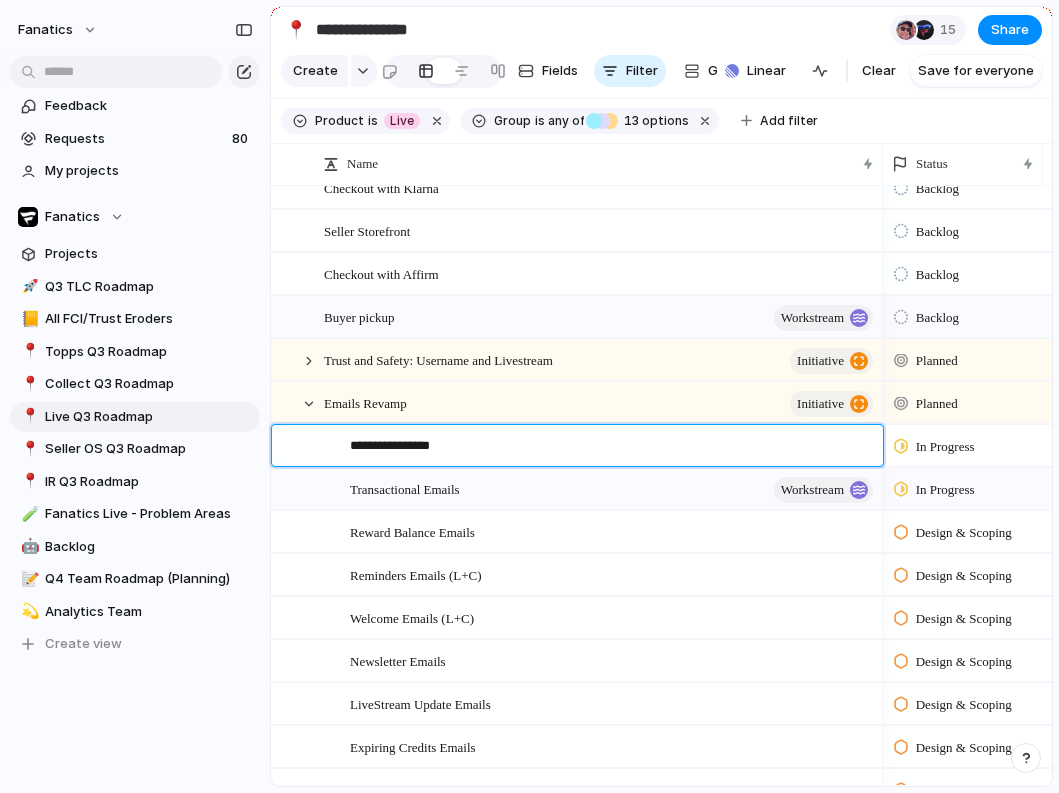 click on "**********" at bounding box center (600, 446) 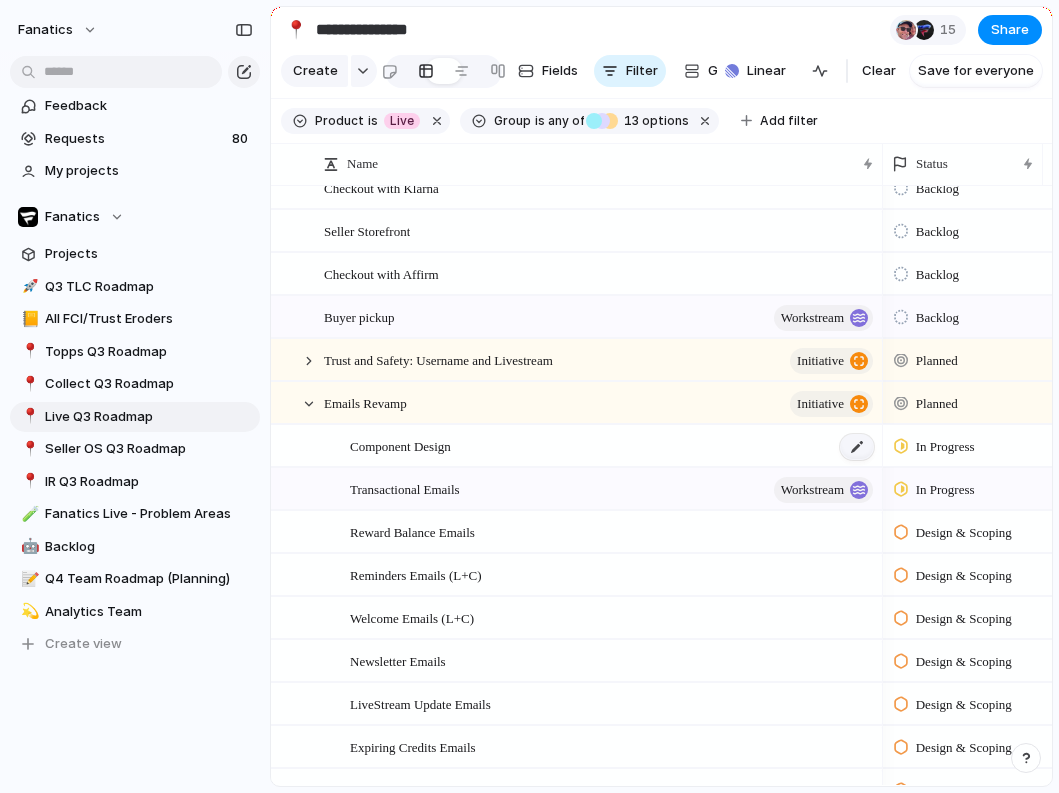 click at bounding box center [857, 447] 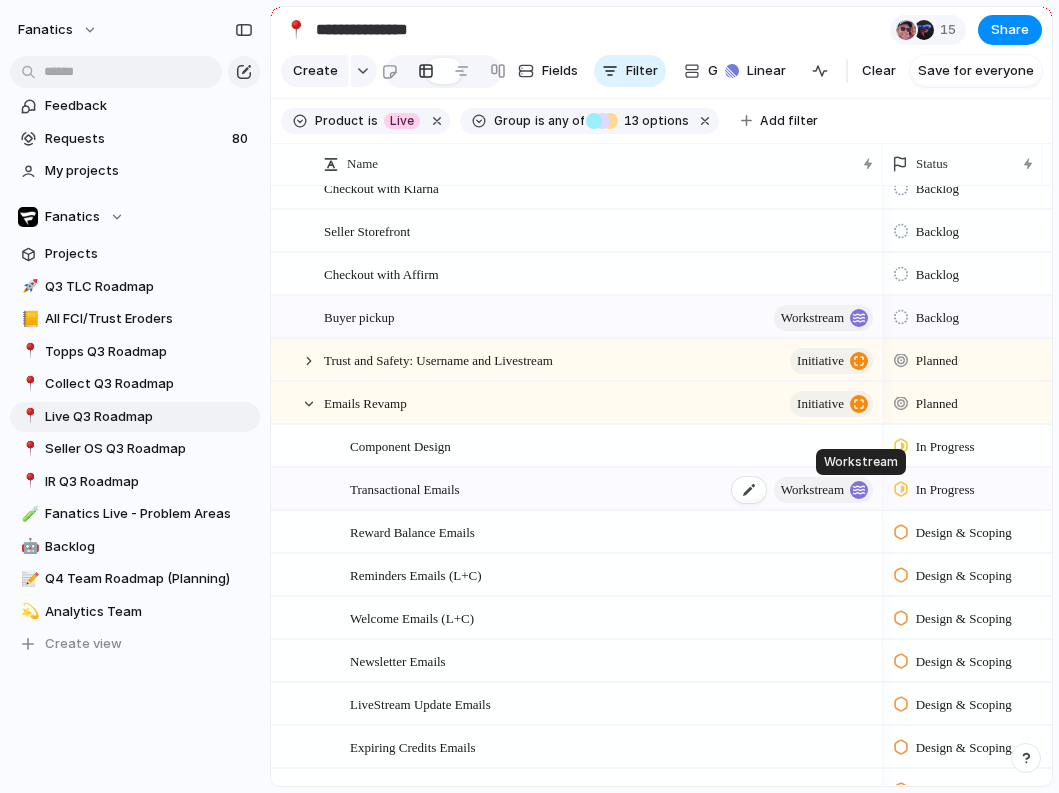 click at bounding box center [859, 490] 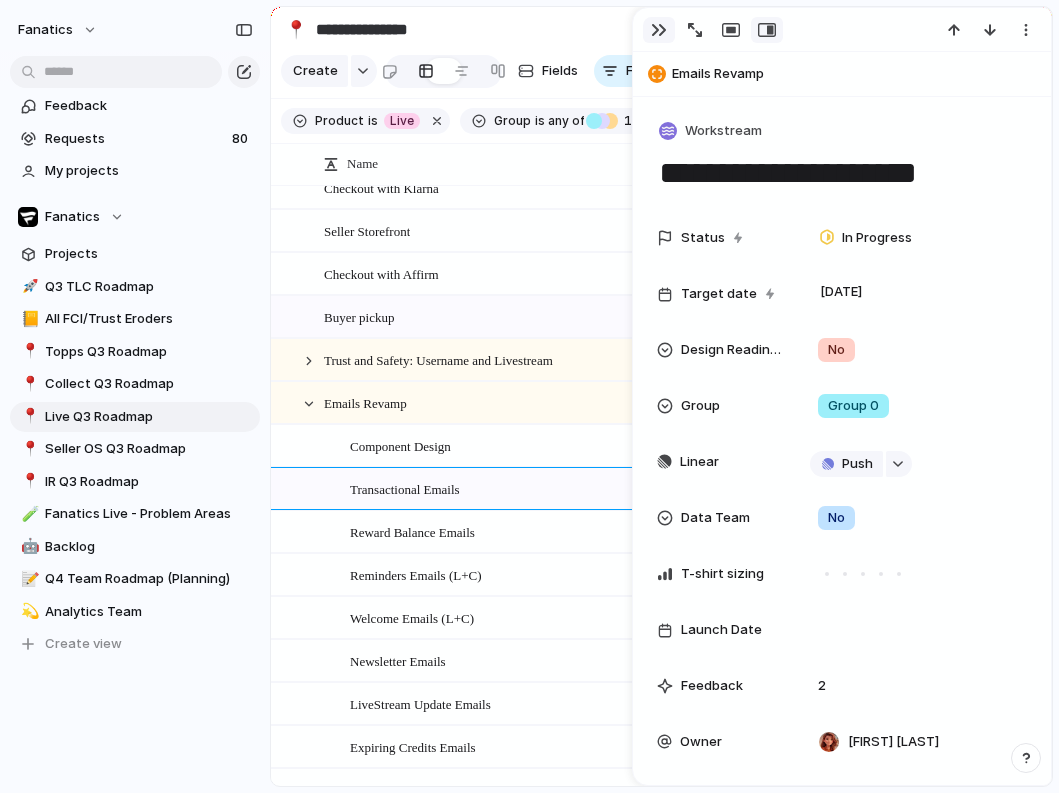 click at bounding box center [659, 30] 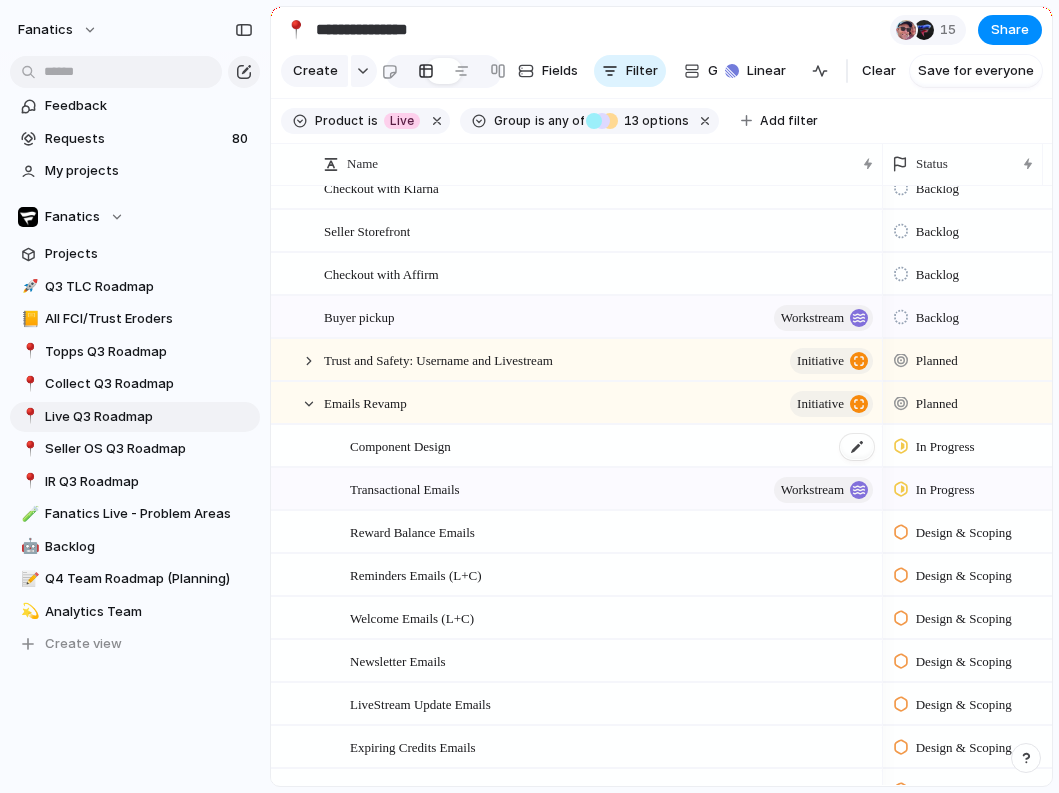 click on "Component Design" at bounding box center (613, 446) 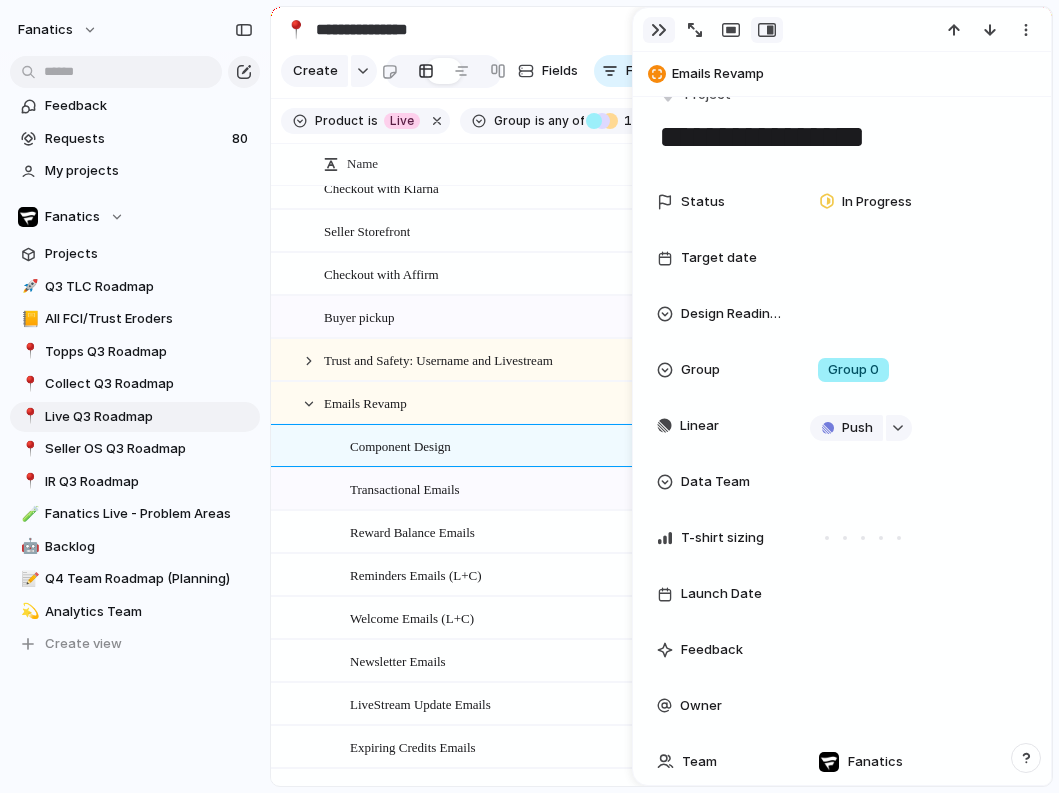 click at bounding box center (659, 30) 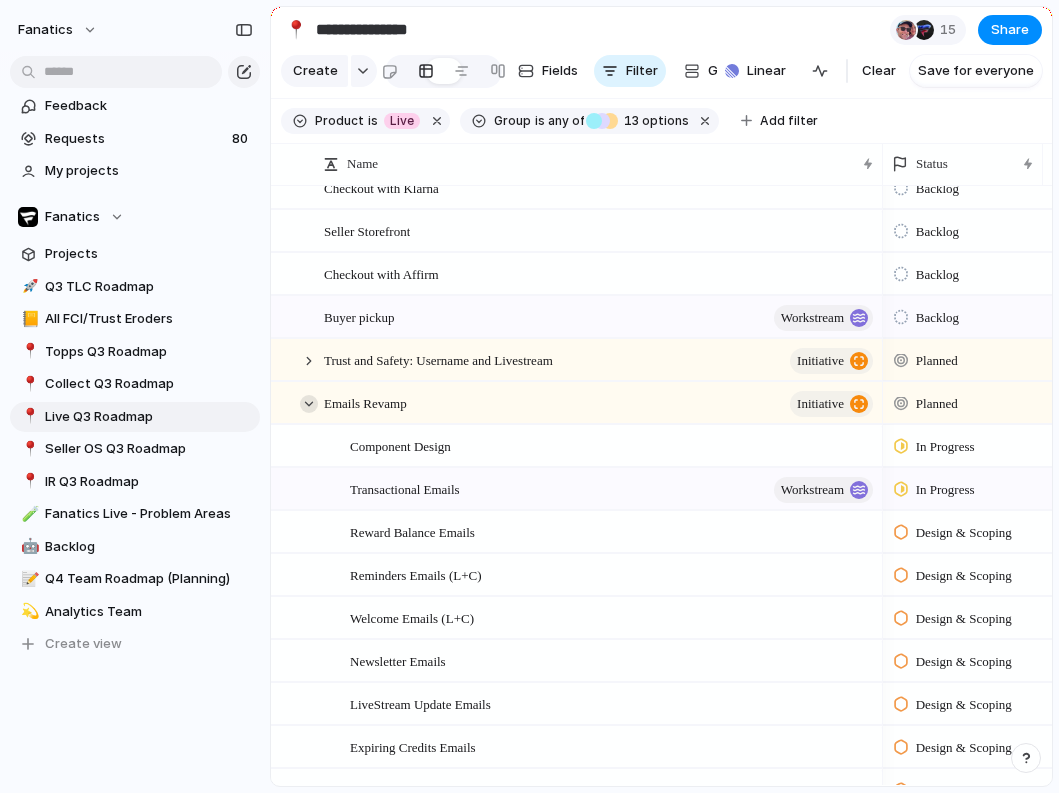 click at bounding box center [309, 404] 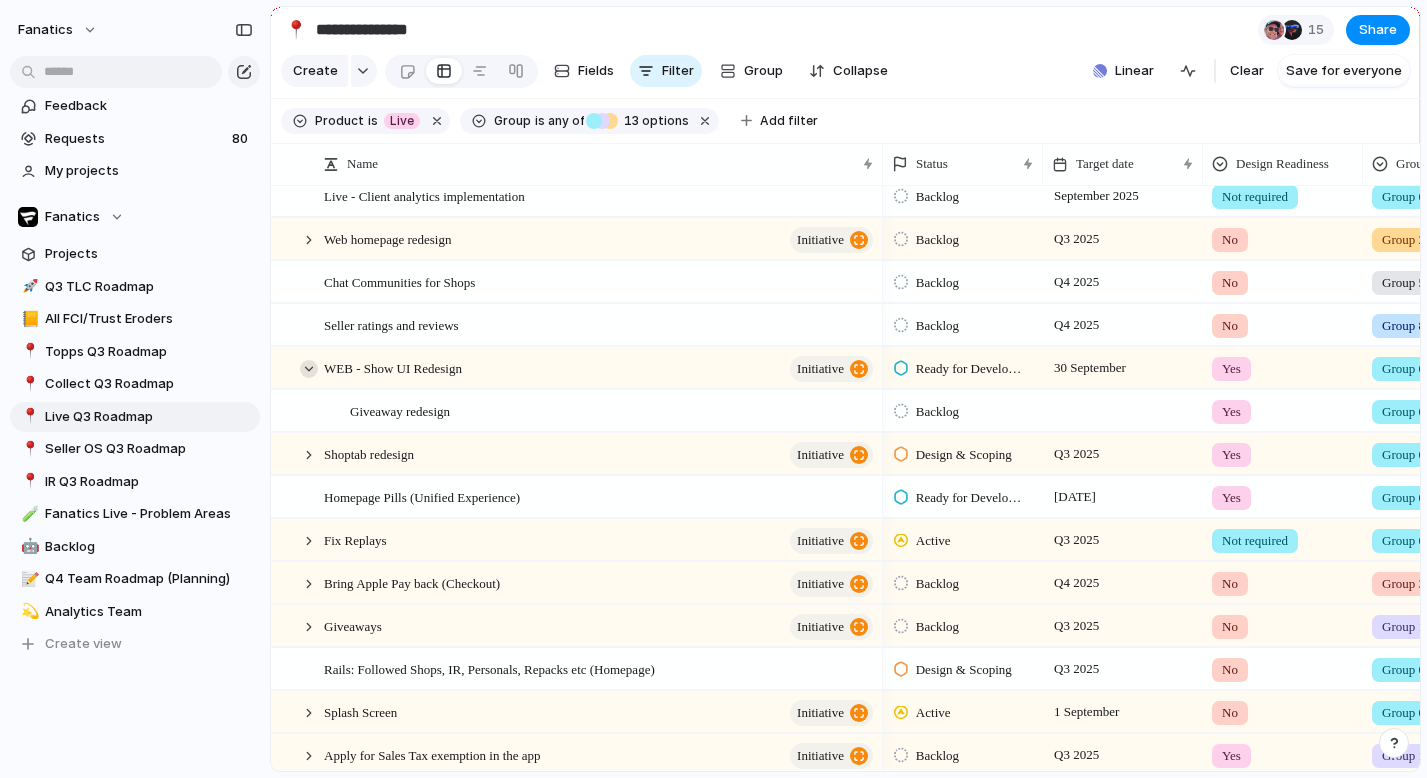 click at bounding box center [309, 369] 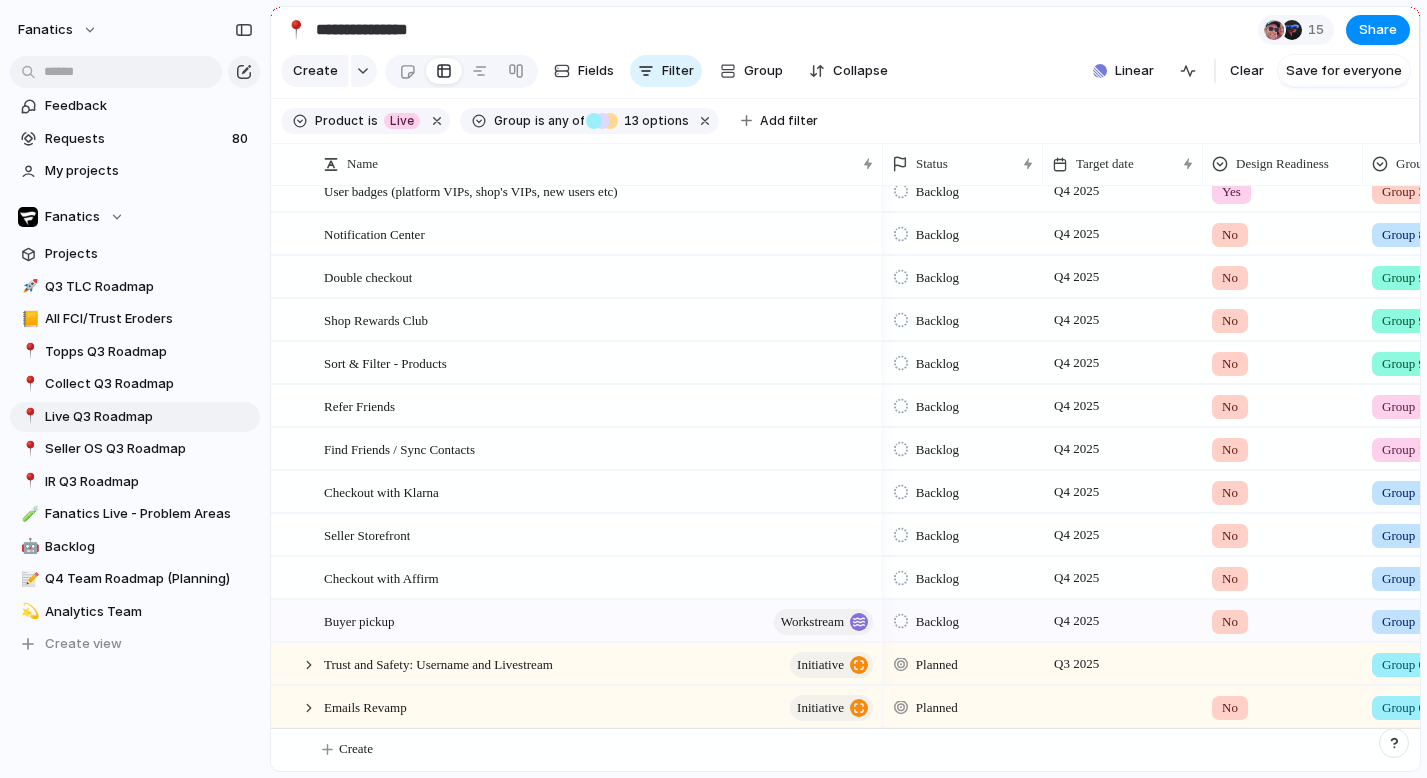 click at bounding box center (1123, 692) 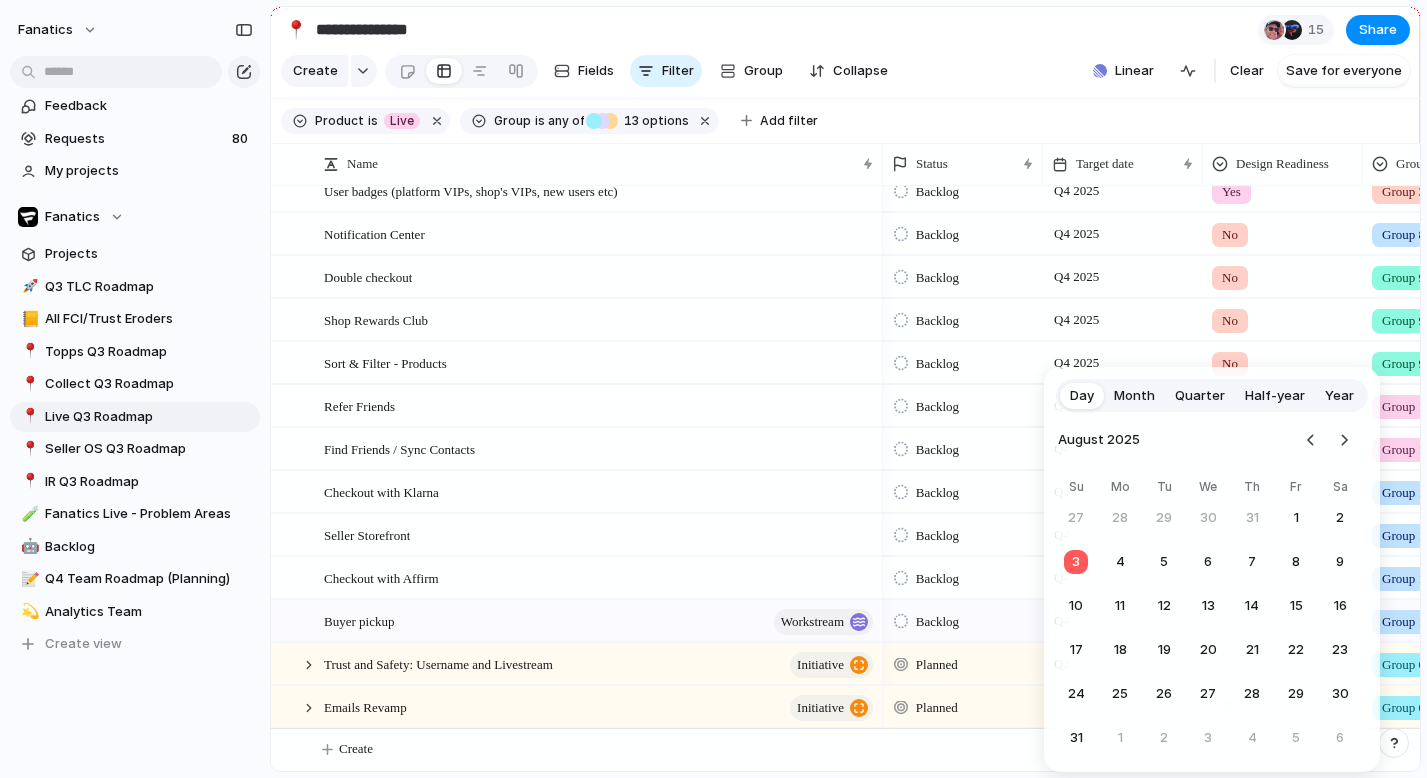 click on "Quarter" at bounding box center [1200, 396] 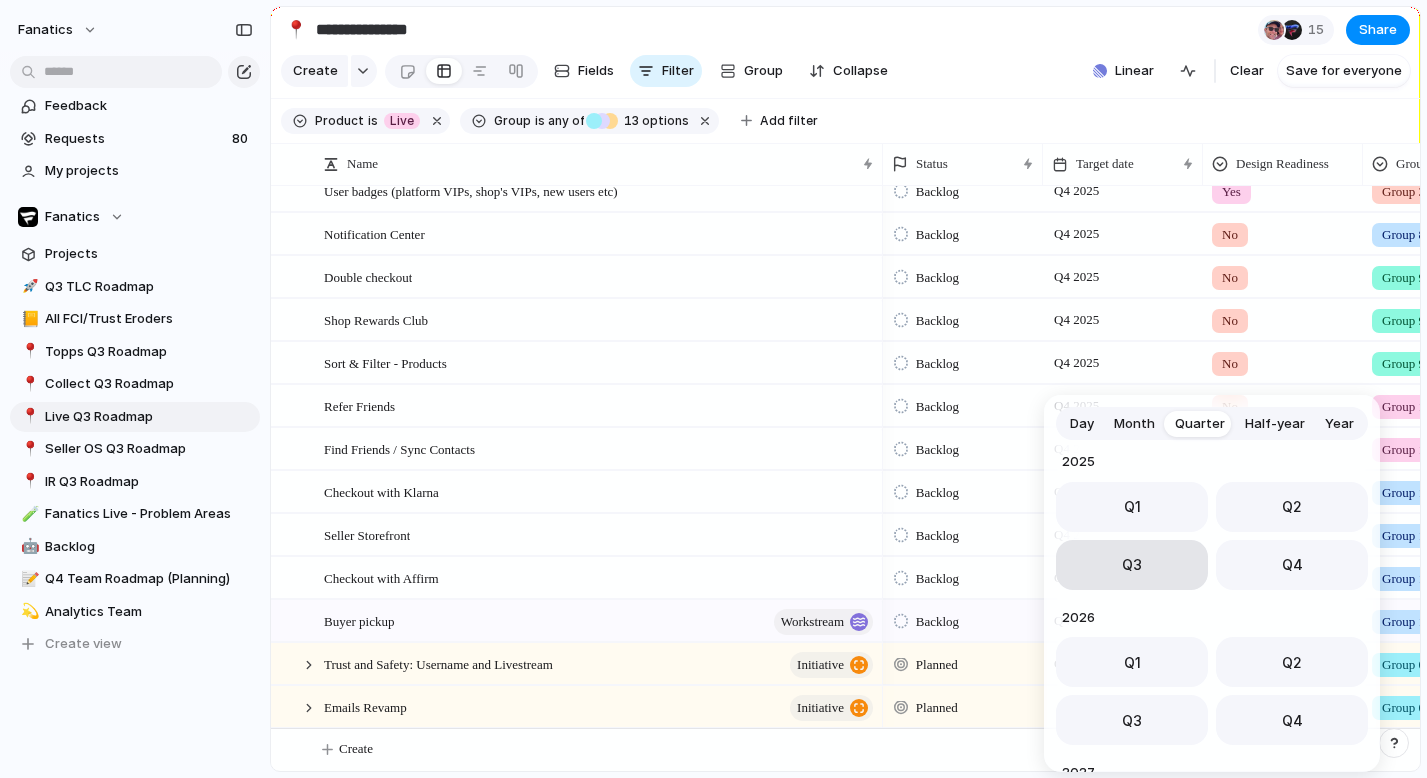 click on "Q3" at bounding box center (1132, 565) 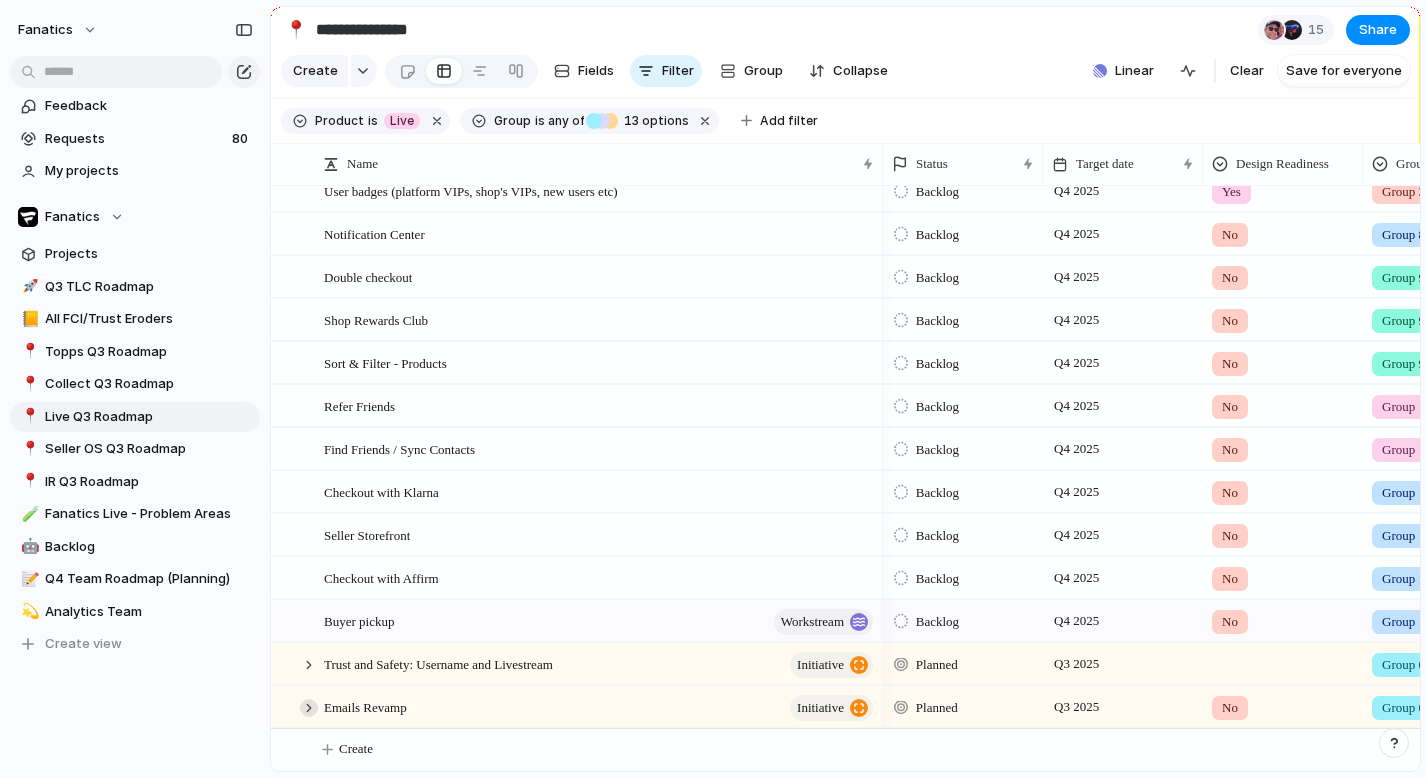 click at bounding box center [309, 708] 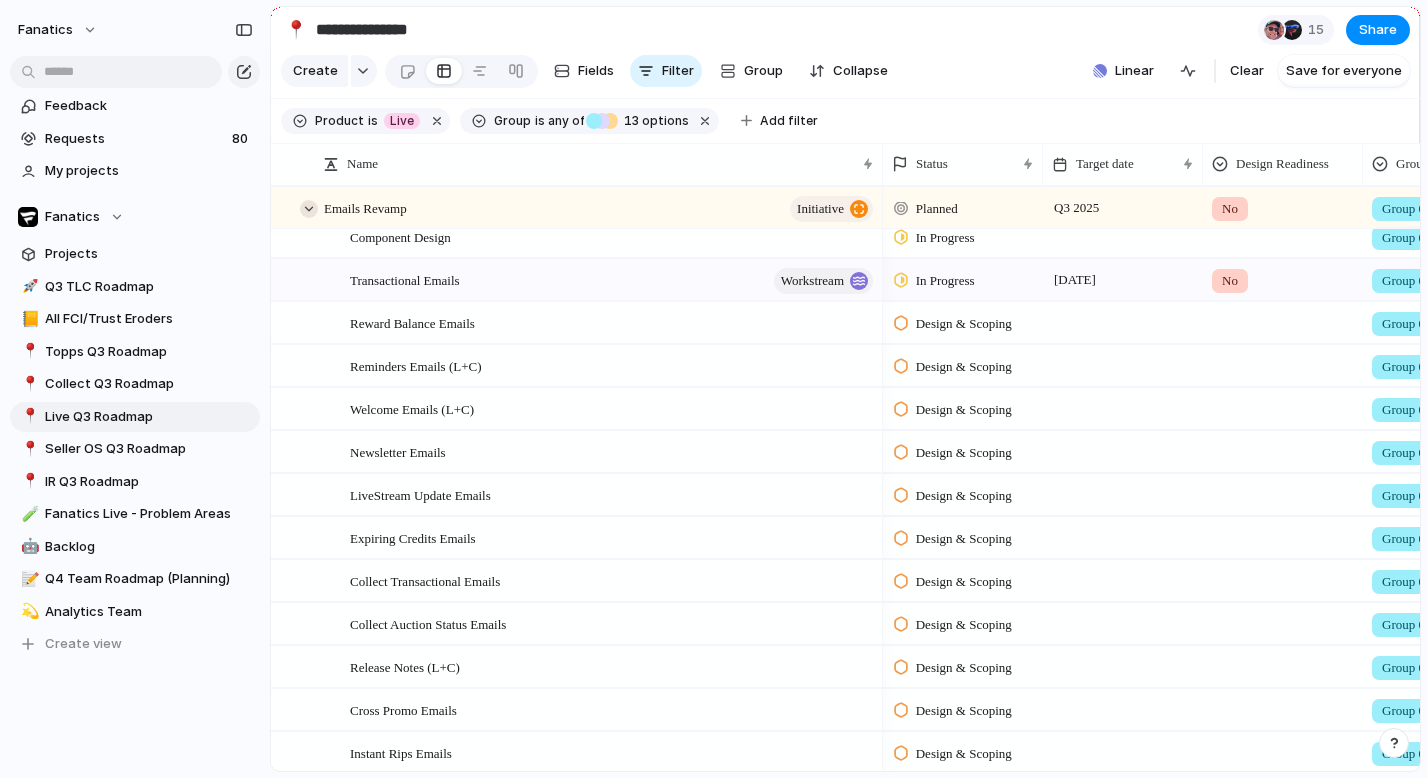 click at bounding box center [309, 209] 